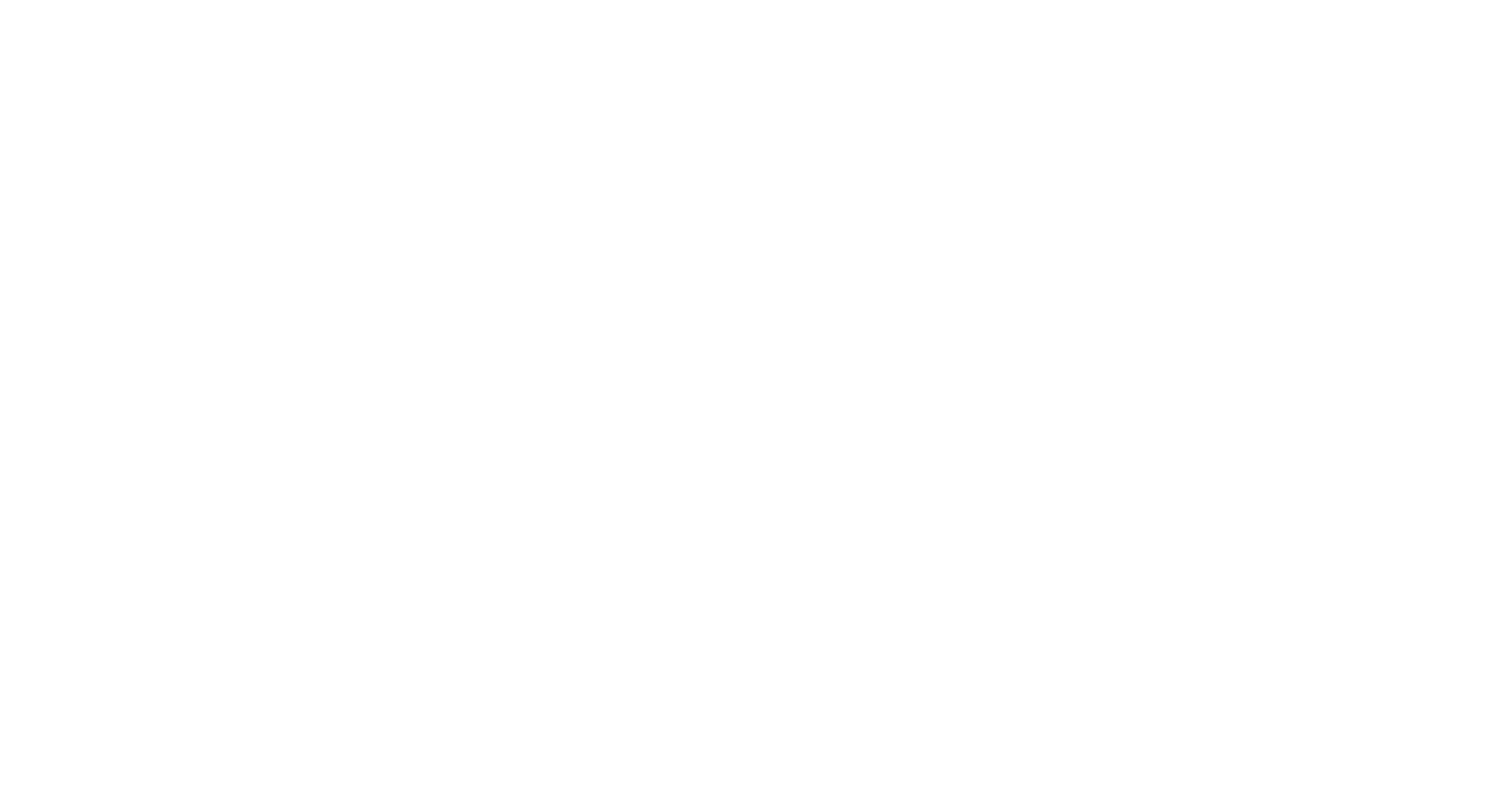 scroll, scrollTop: 0, scrollLeft: 0, axis: both 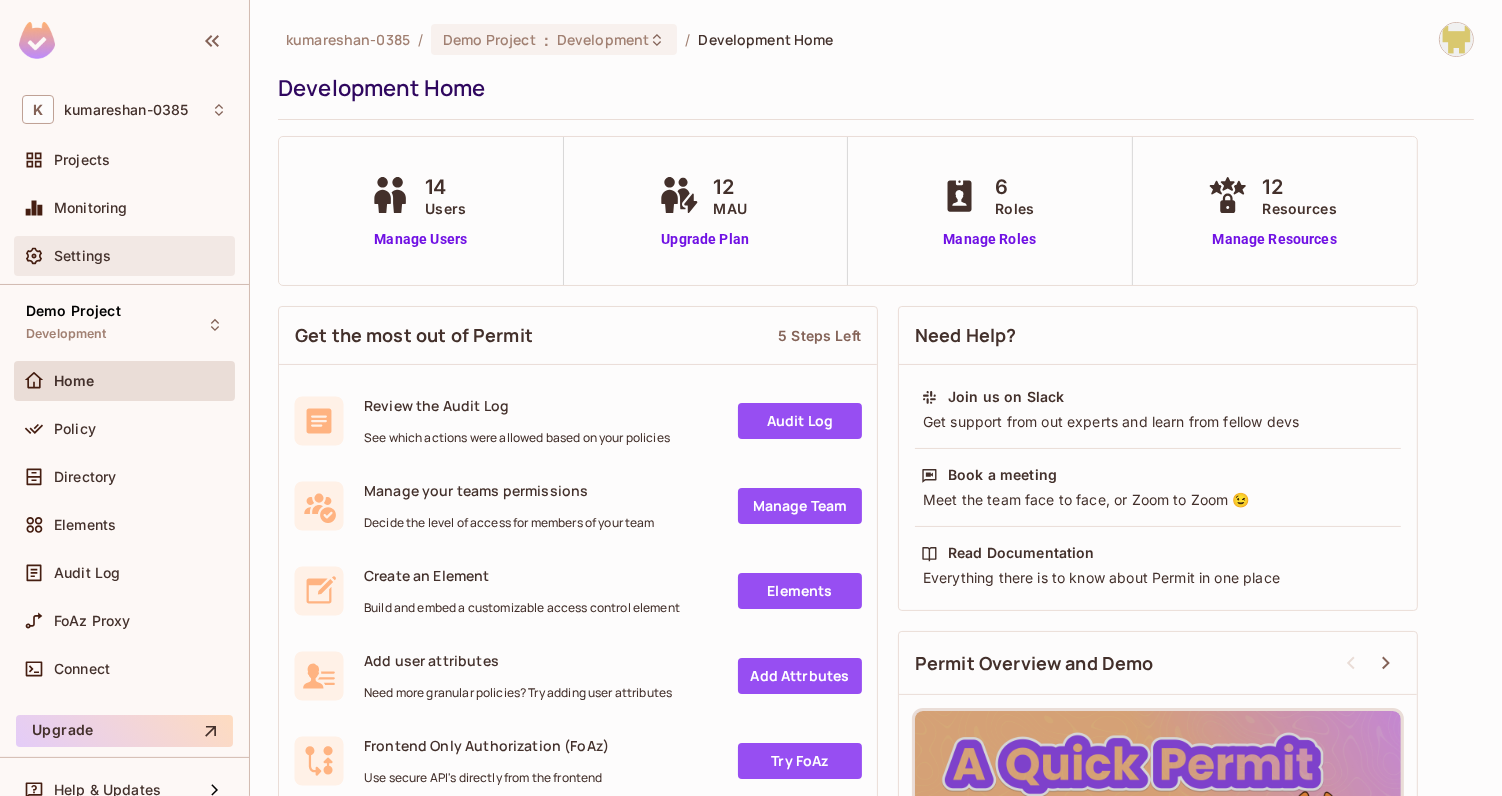 click on "Settings" at bounding box center [124, 256] 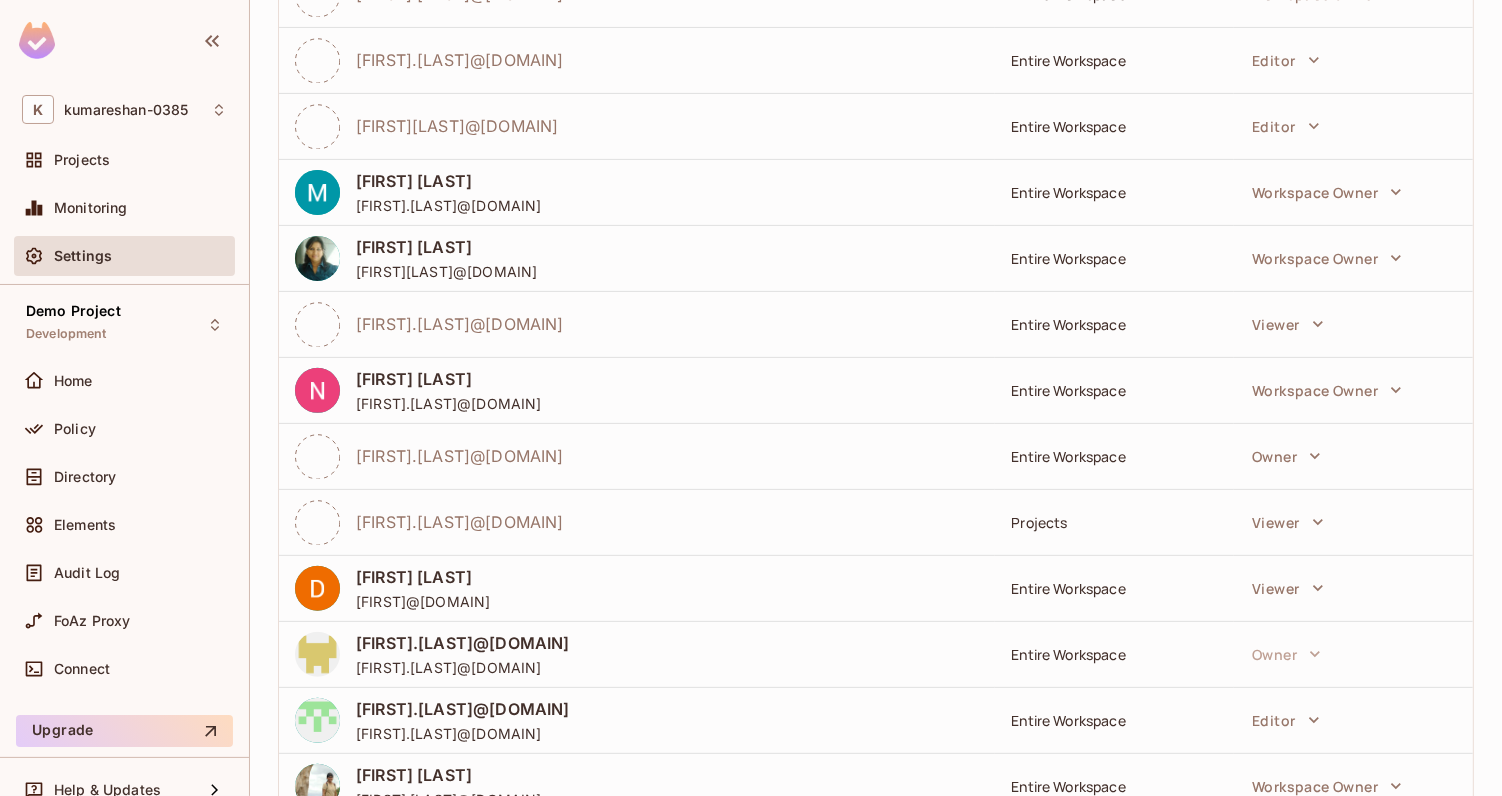 scroll, scrollTop: 556, scrollLeft: 0, axis: vertical 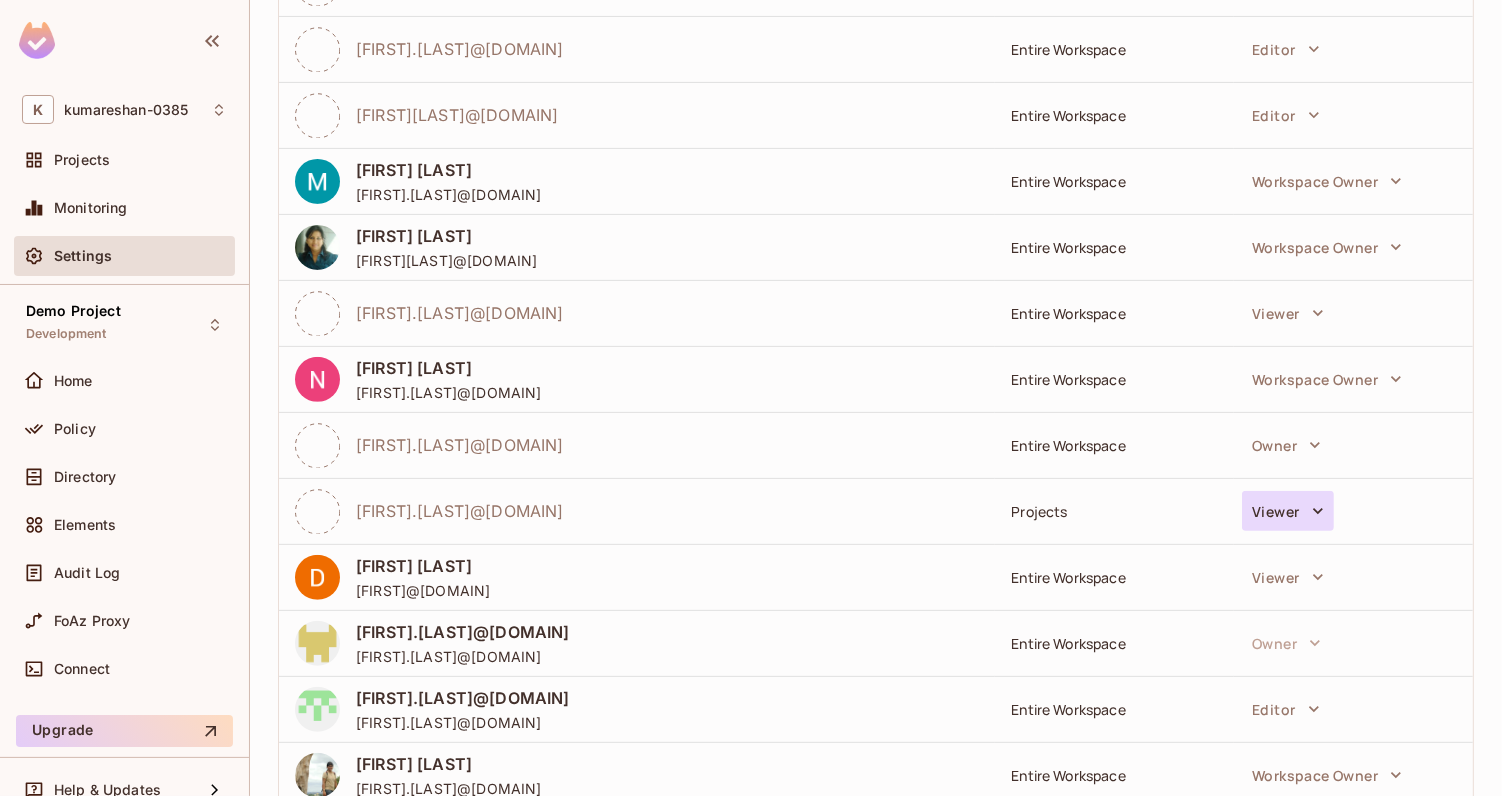 click on "Viewer" at bounding box center (1287, 511) 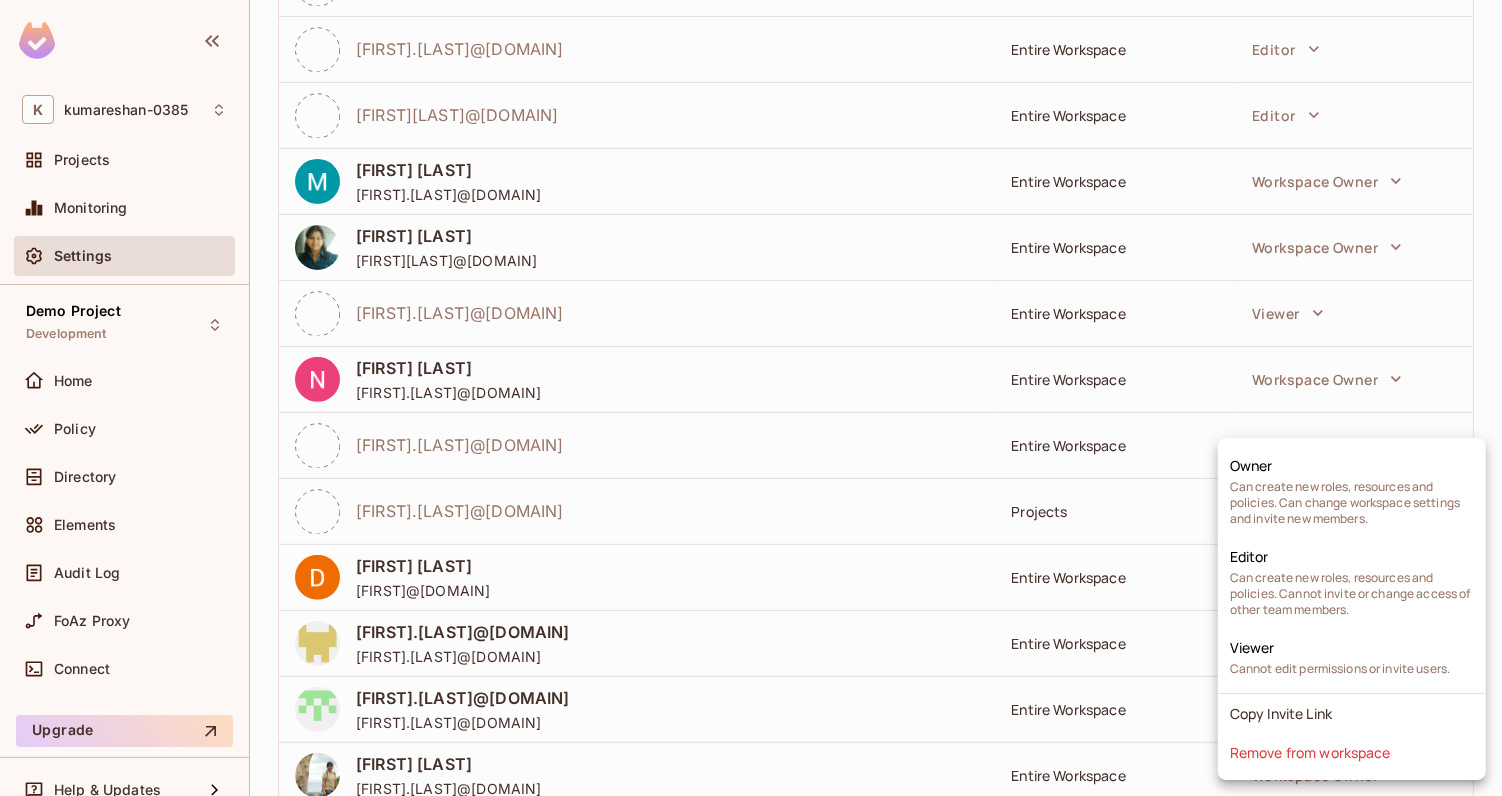 click at bounding box center (751, 398) 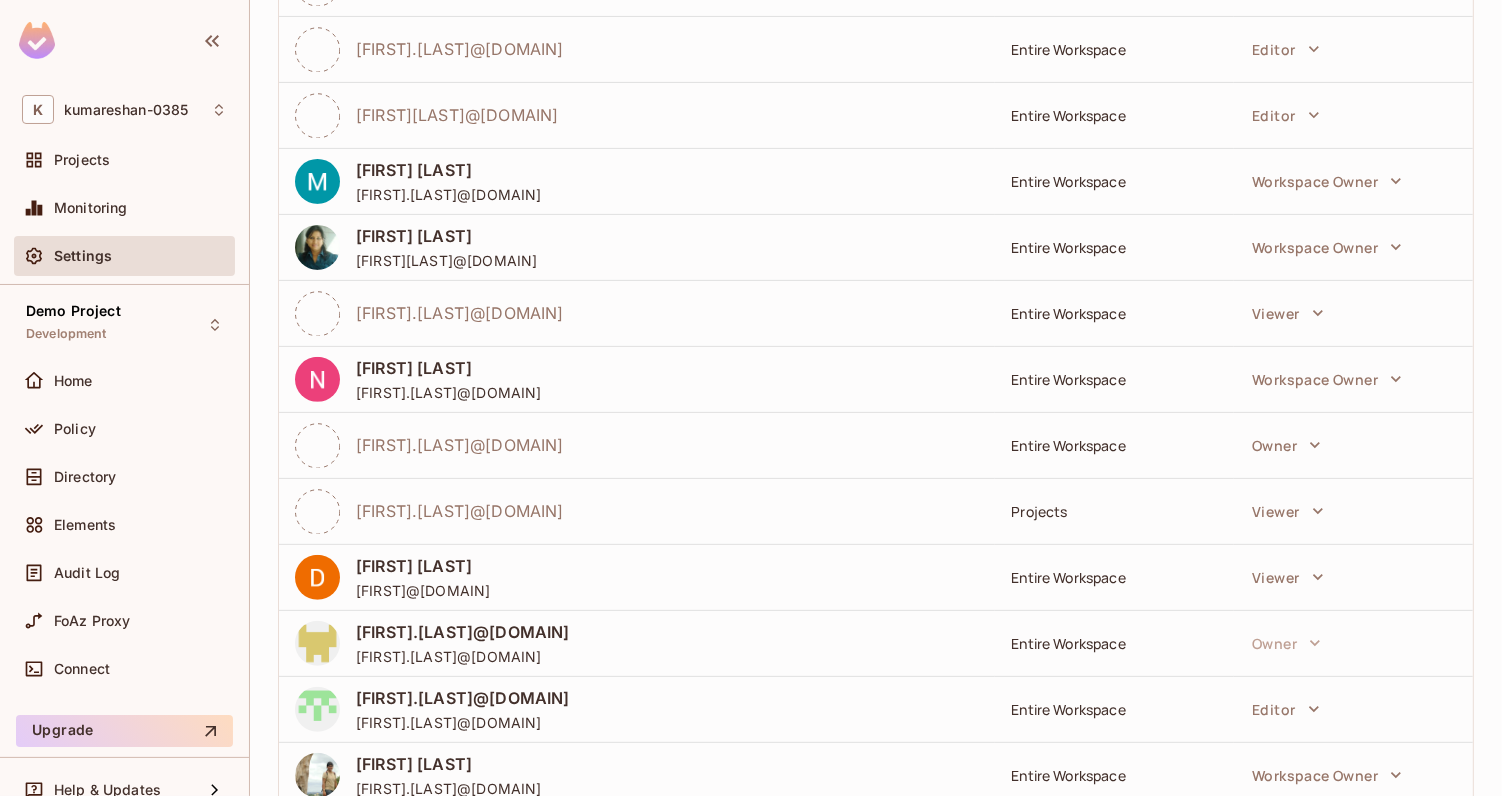 scroll, scrollTop: 0, scrollLeft: 0, axis: both 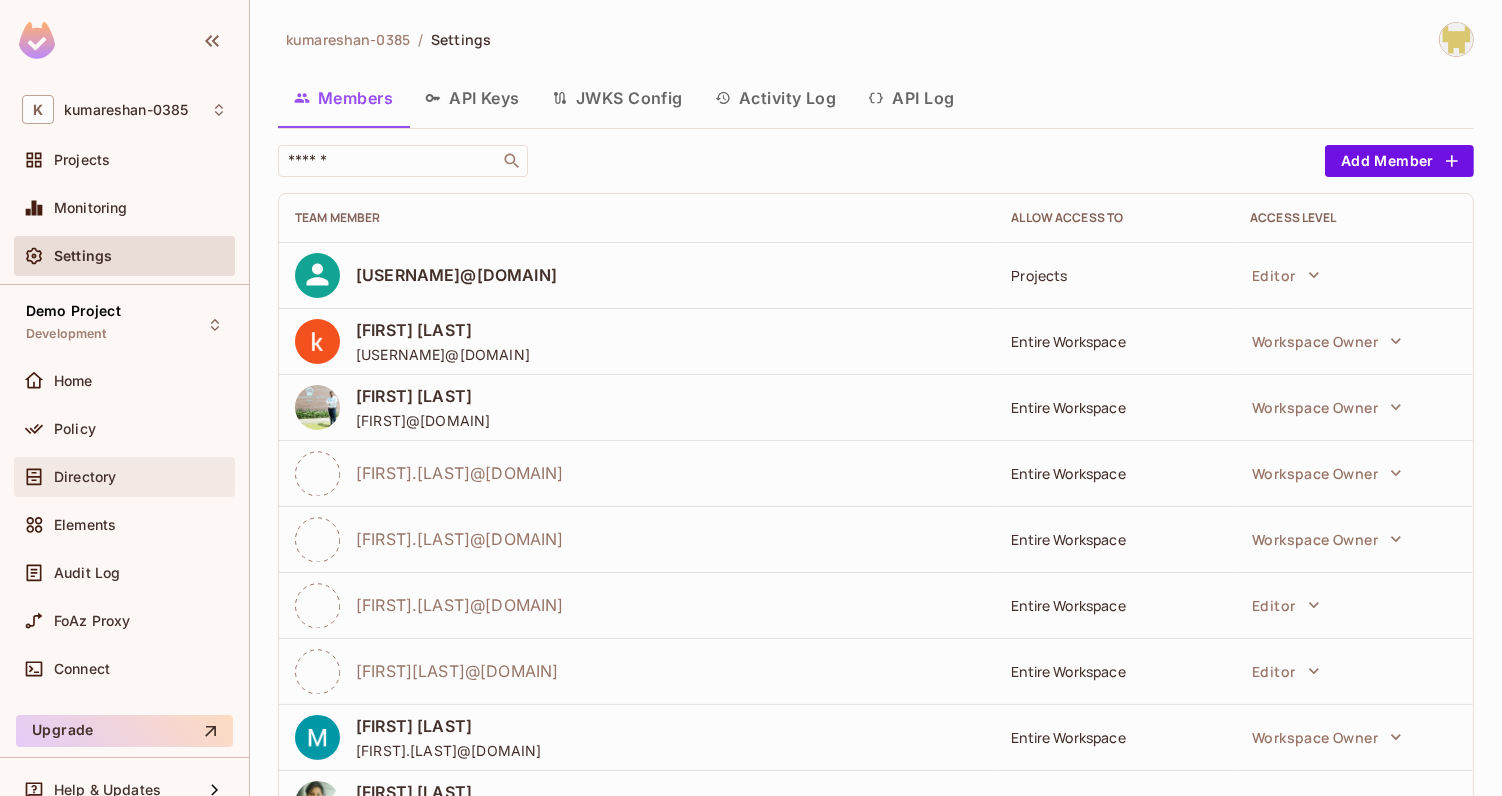 click on "Directory" at bounding box center (140, 477) 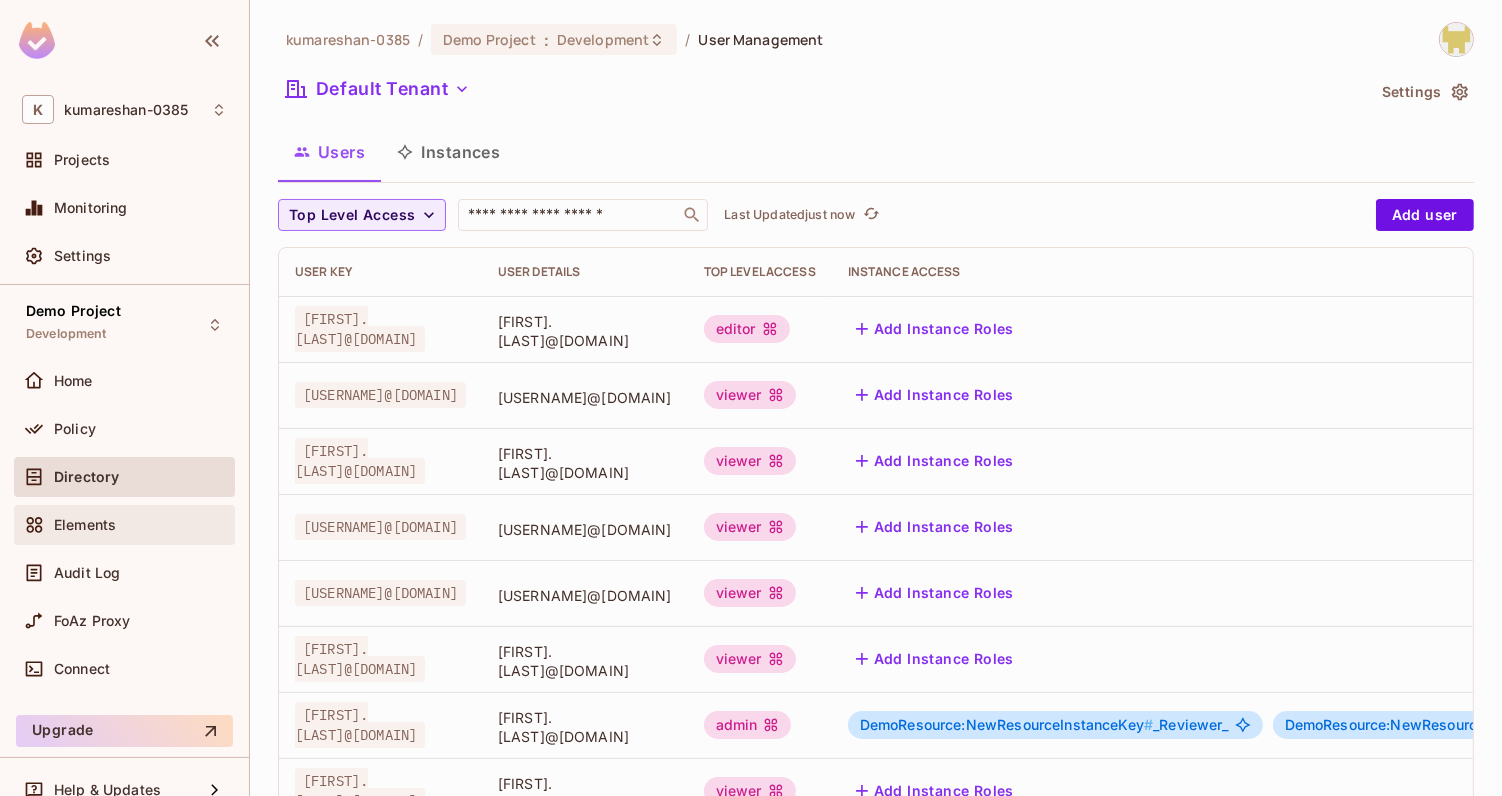 click on "Elements" at bounding box center (140, 525) 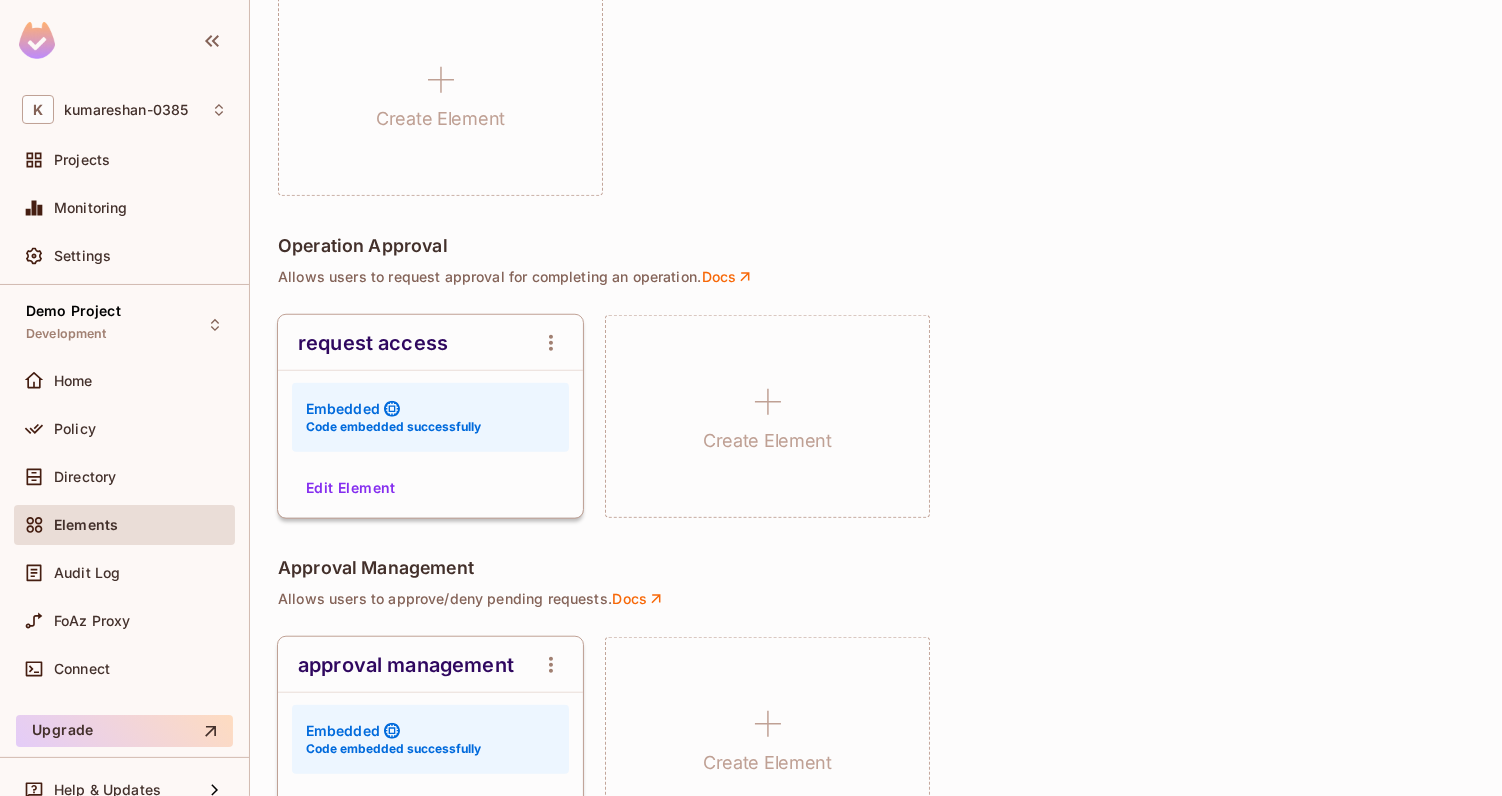 scroll, scrollTop: 1429, scrollLeft: 0, axis: vertical 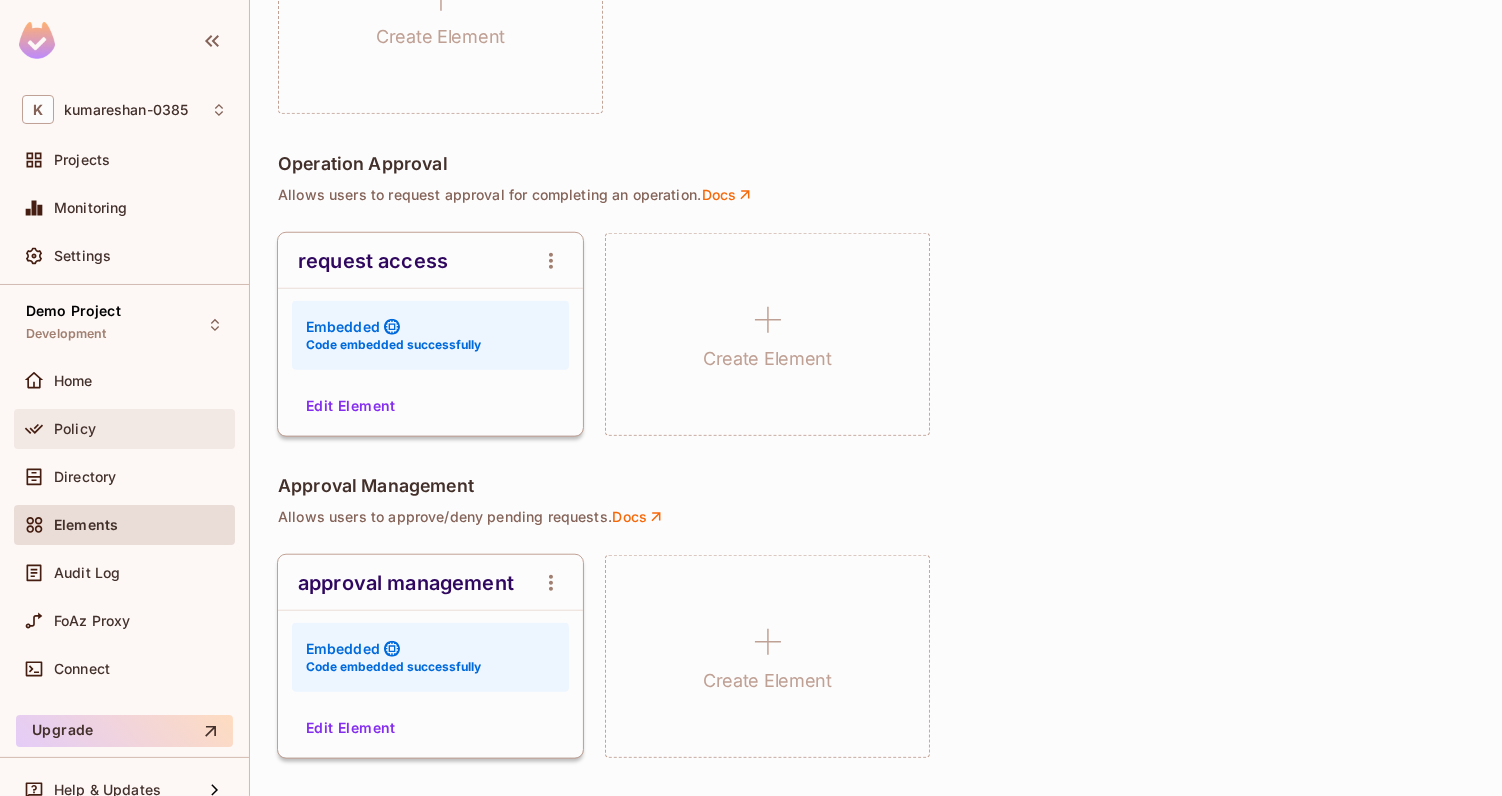 click on "Policy" at bounding box center (124, 429) 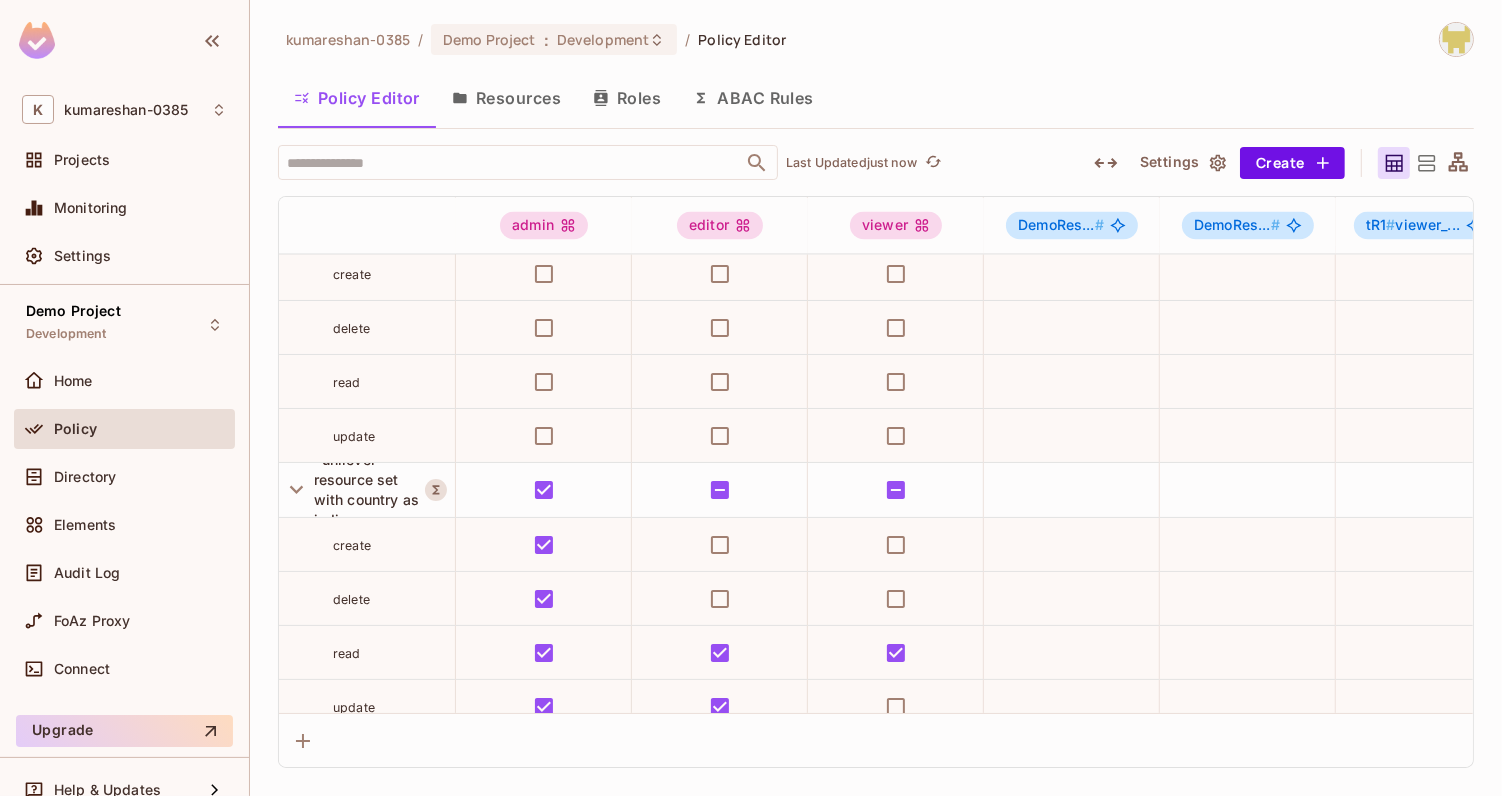 scroll, scrollTop: 3669, scrollLeft: 0, axis: vertical 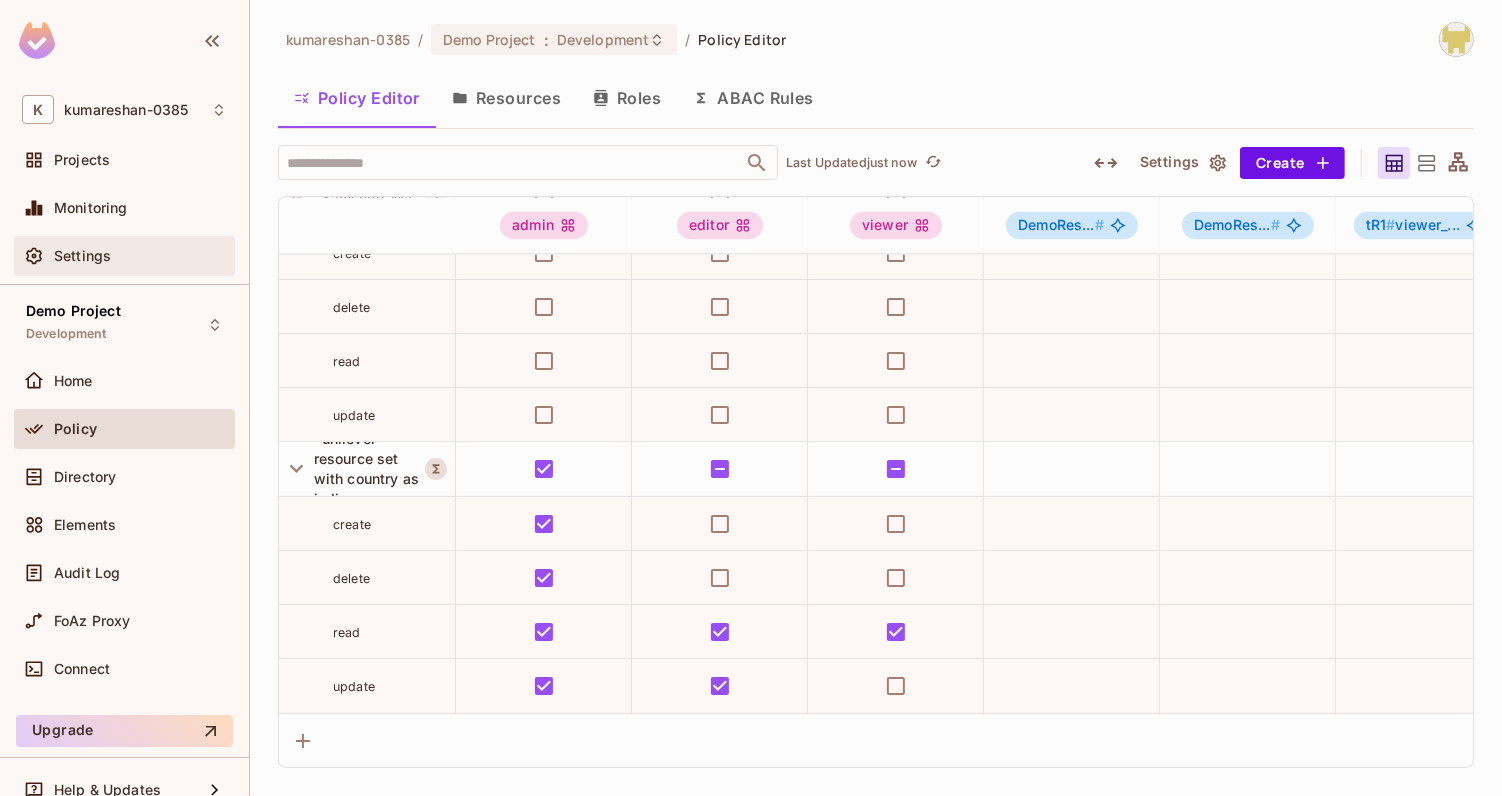 click on "Settings" at bounding box center (82, 256) 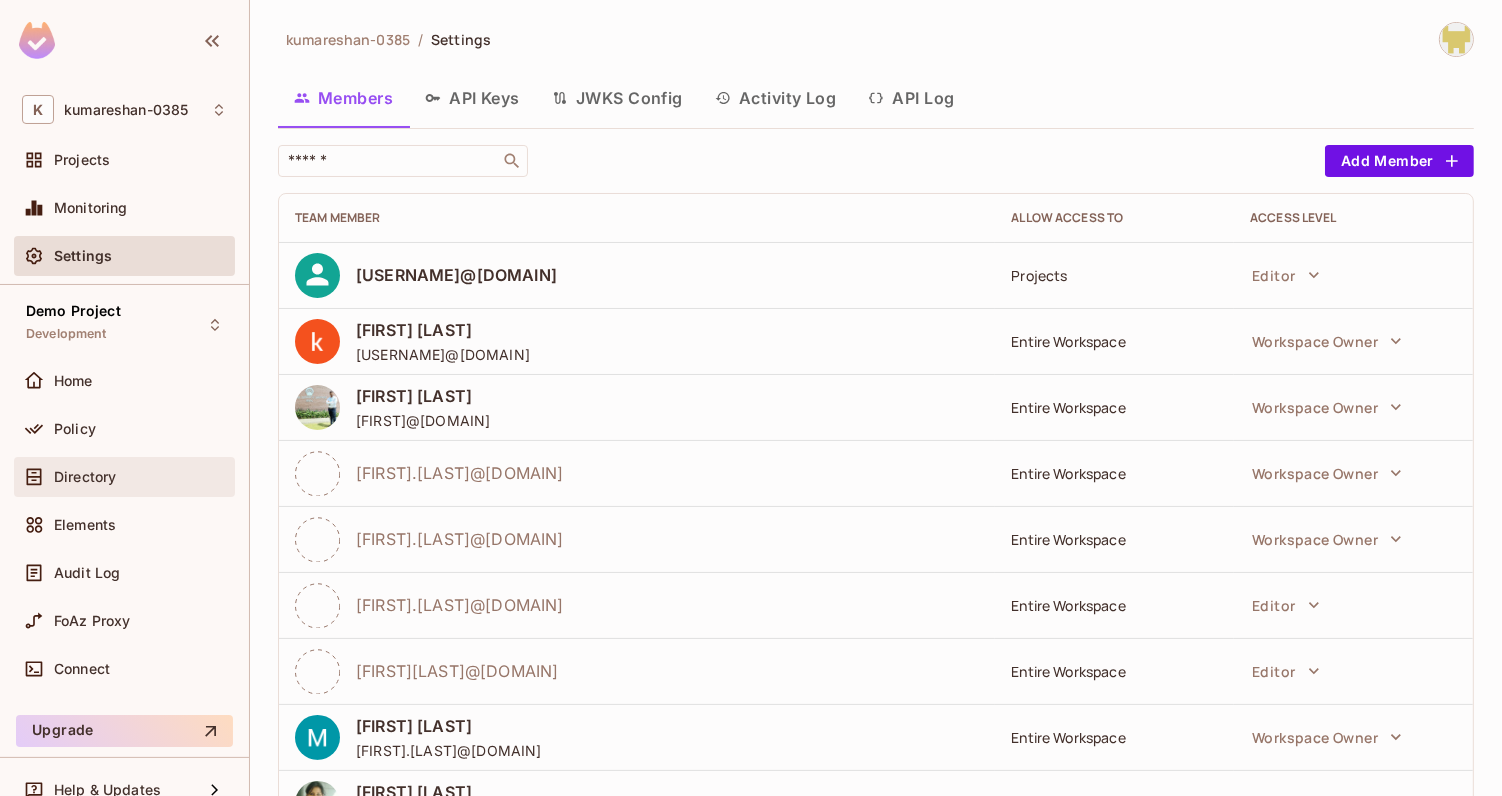 click on "Directory" at bounding box center [85, 477] 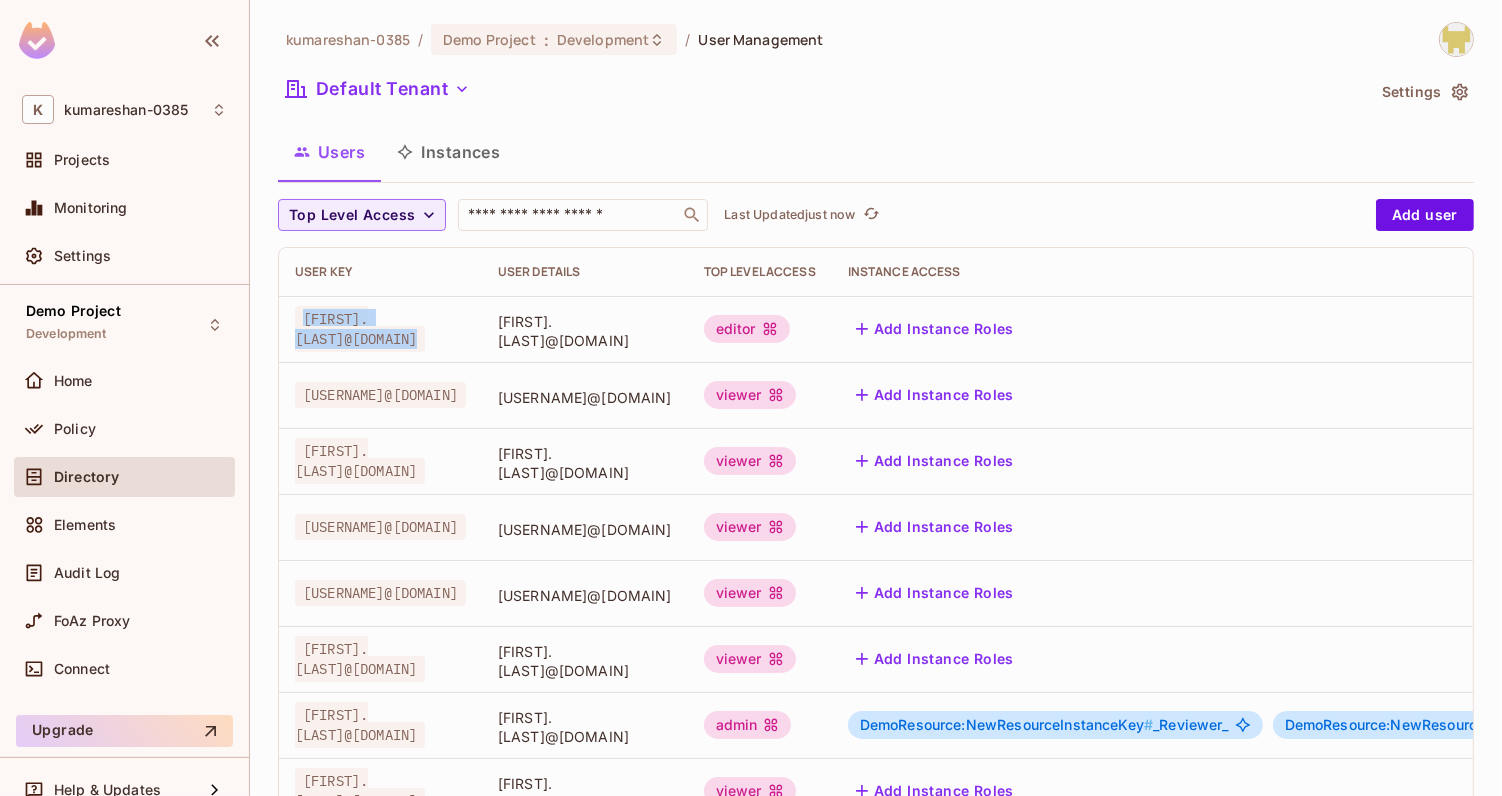drag, startPoint x: 297, startPoint y: 326, endPoint x: 497, endPoint y: 330, distance: 200.04 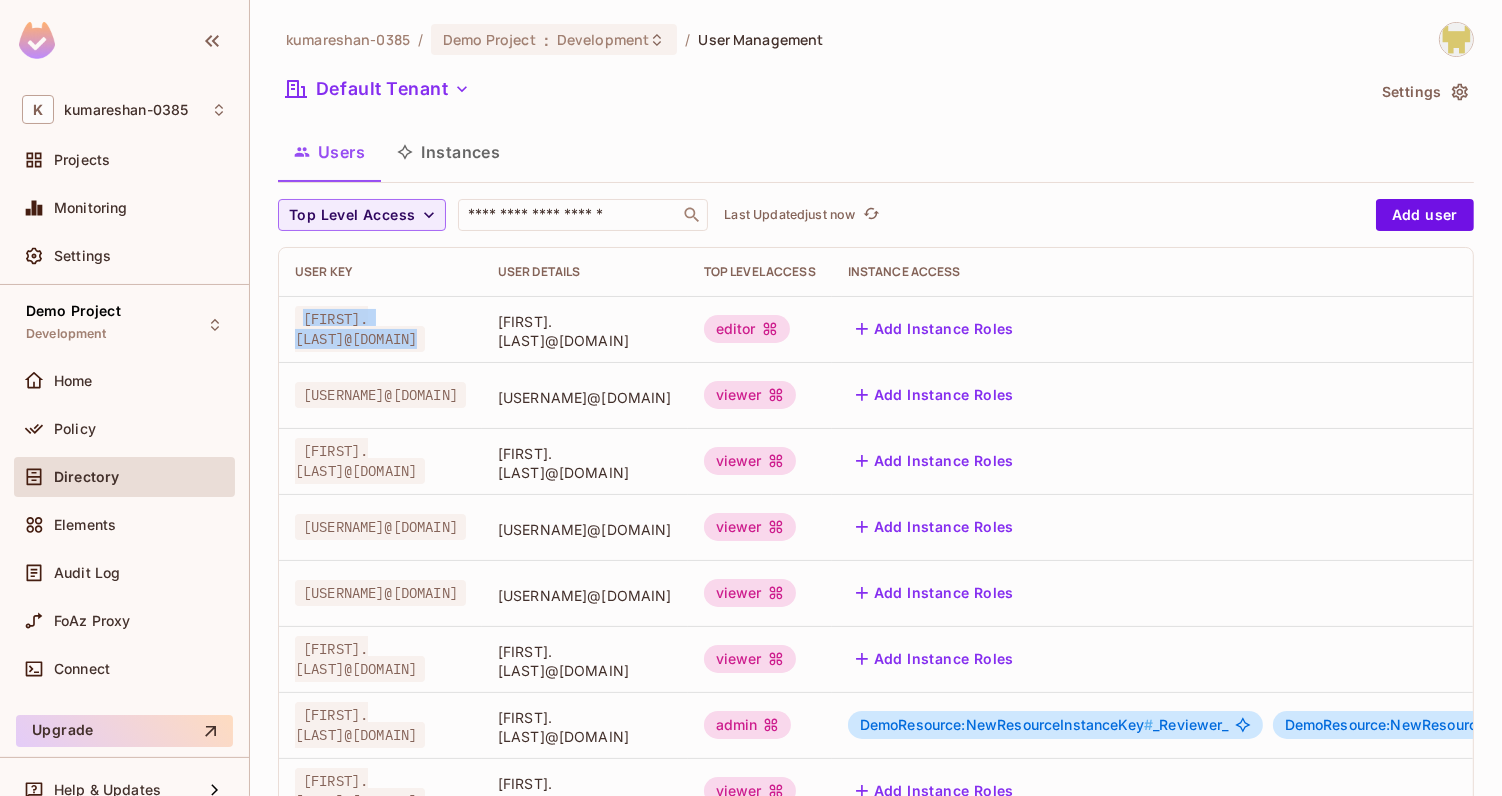 drag, startPoint x: 497, startPoint y: 330, endPoint x: 302, endPoint y: 329, distance: 195.00256 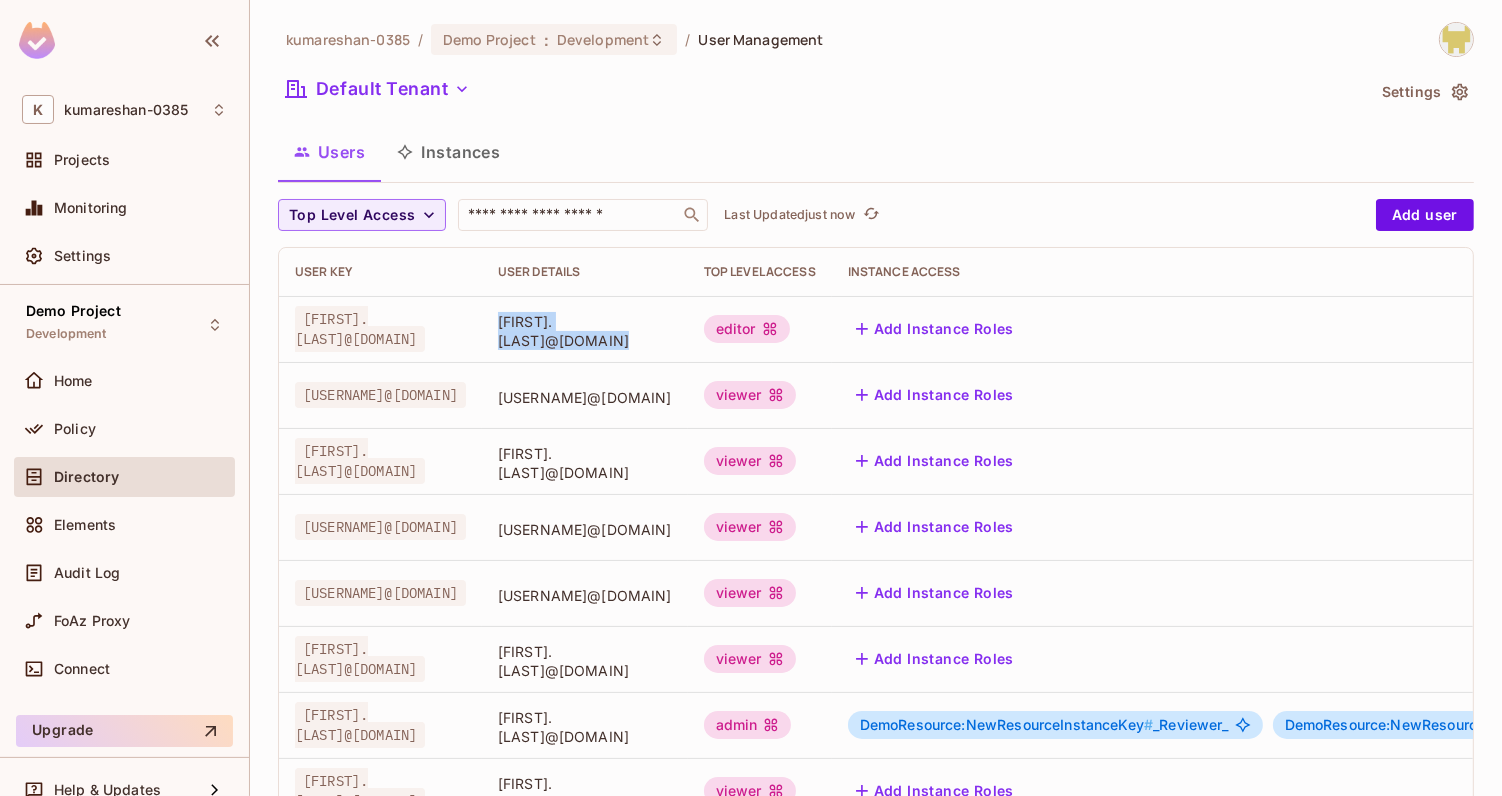 drag, startPoint x: 602, startPoint y: 329, endPoint x: 793, endPoint y: 328, distance: 191.00262 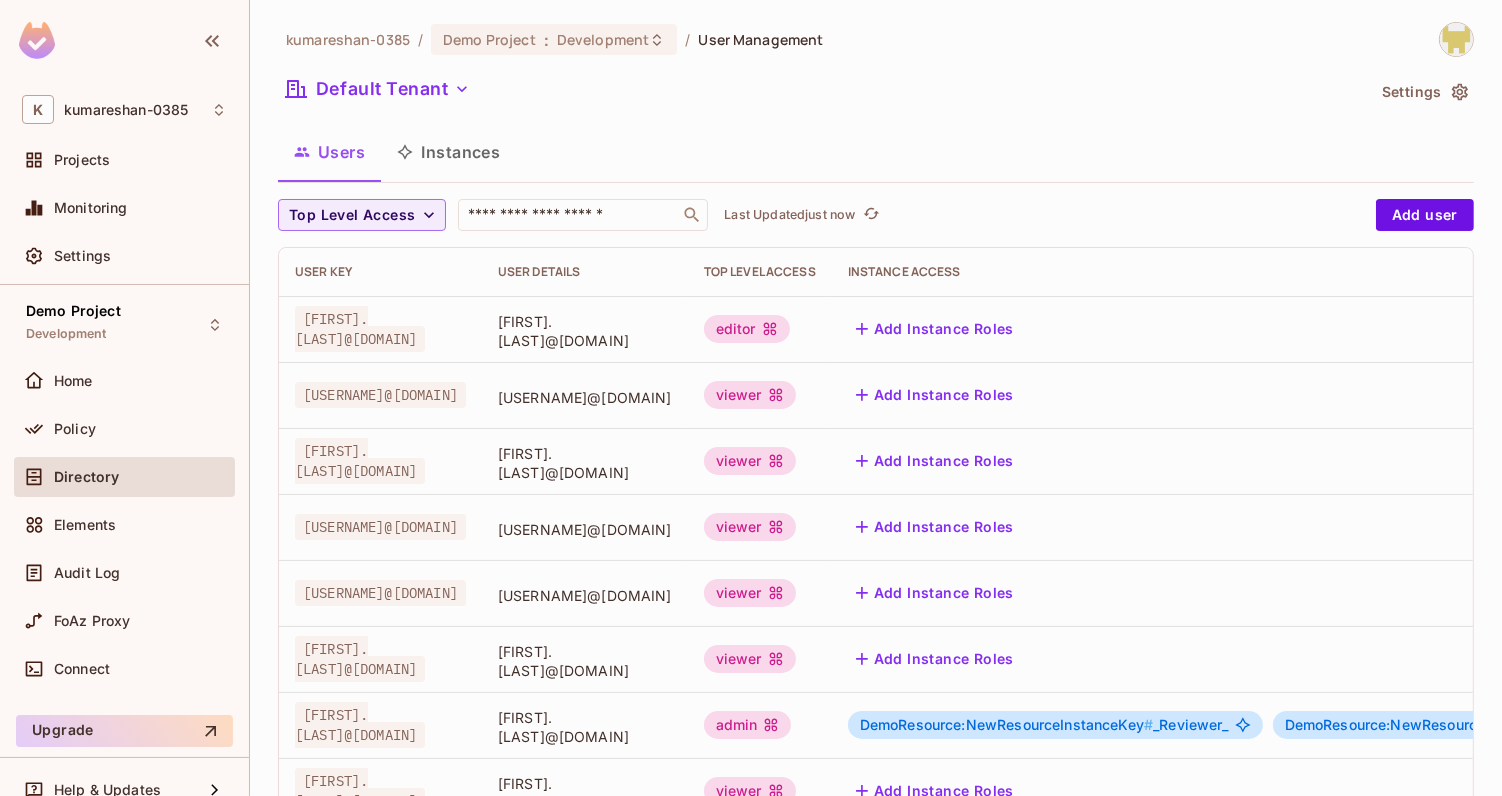click on "[USERNAME]@[DOMAIN]" at bounding box center (585, 397) 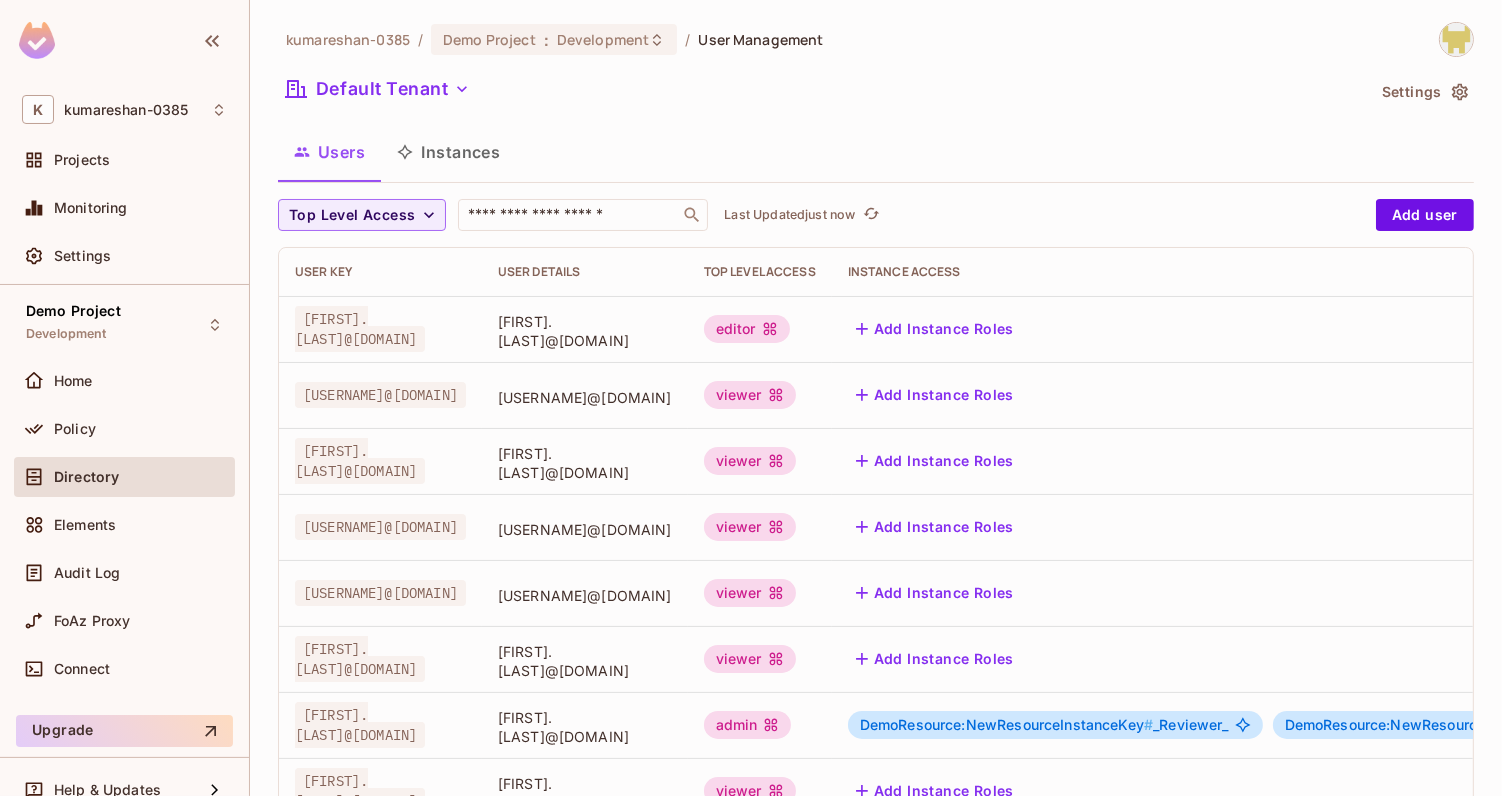 click on "[FIRST].[LAST]@[DOMAIN]" at bounding box center [360, 329] 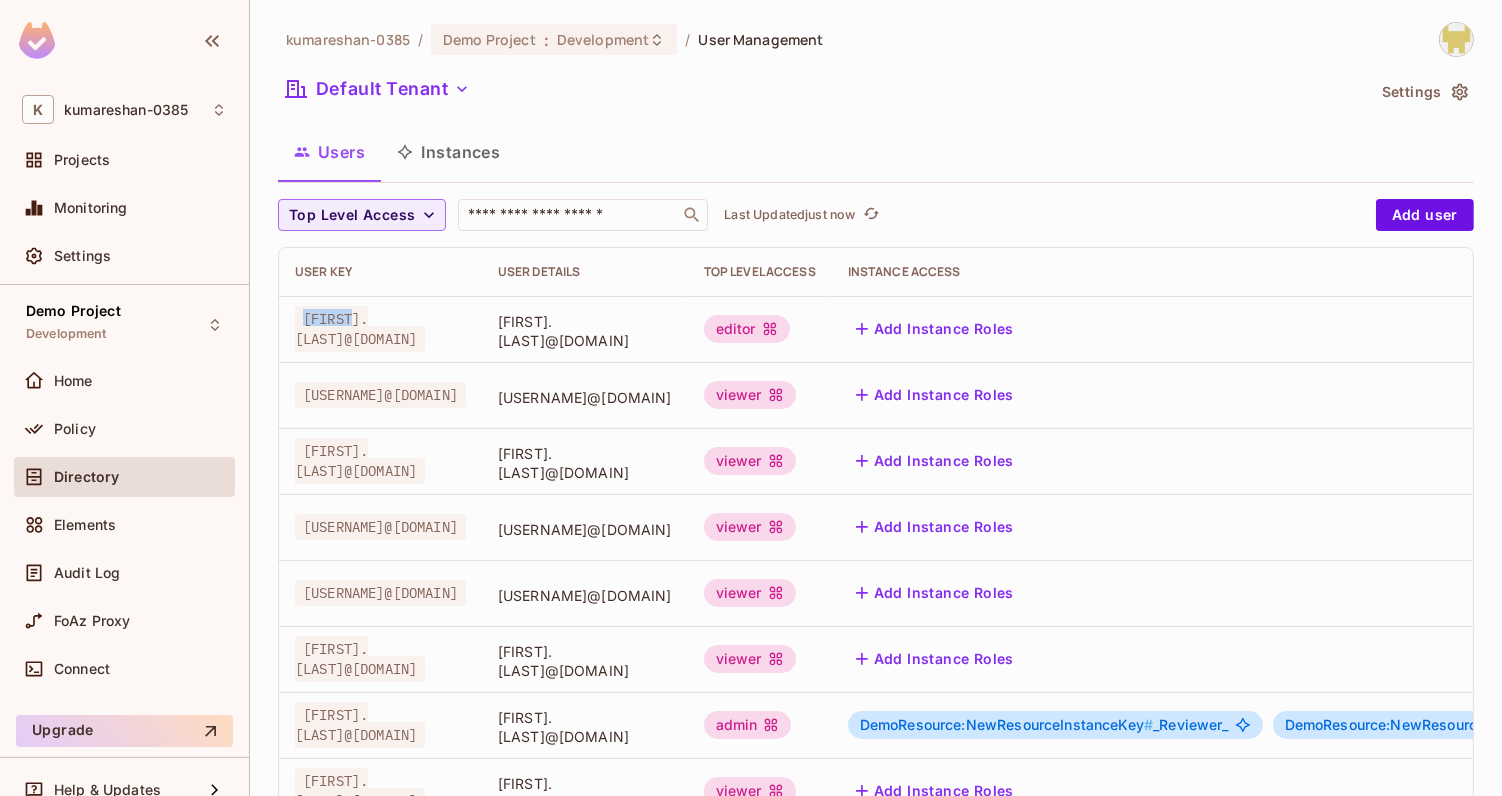 click on "[FIRST].[LAST]@[DOMAIN]" at bounding box center (360, 329) 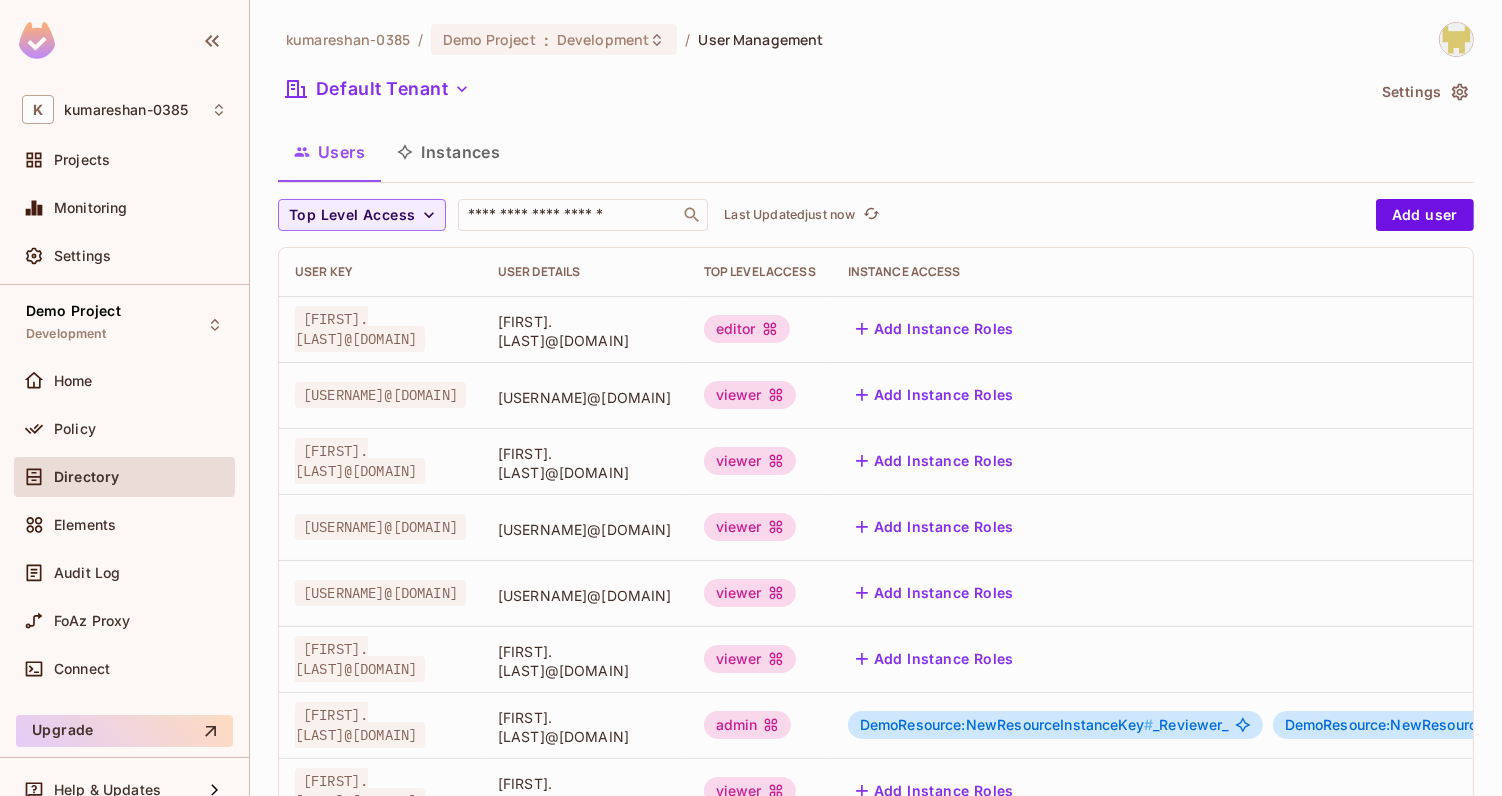 drag, startPoint x: 607, startPoint y: 396, endPoint x: 797, endPoint y: 395, distance: 190.00262 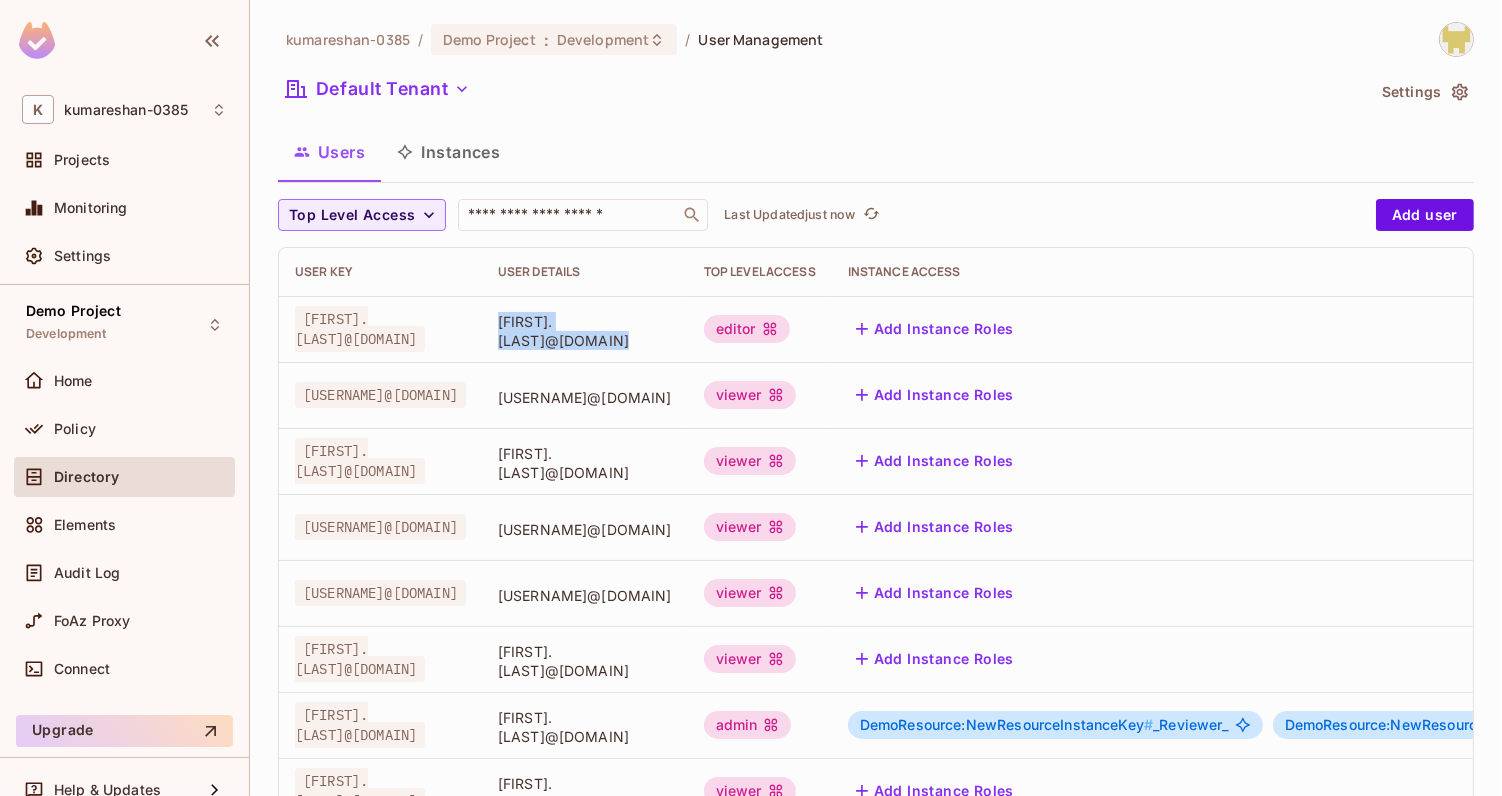 drag, startPoint x: 606, startPoint y: 330, endPoint x: 829, endPoint y: 333, distance: 223.02017 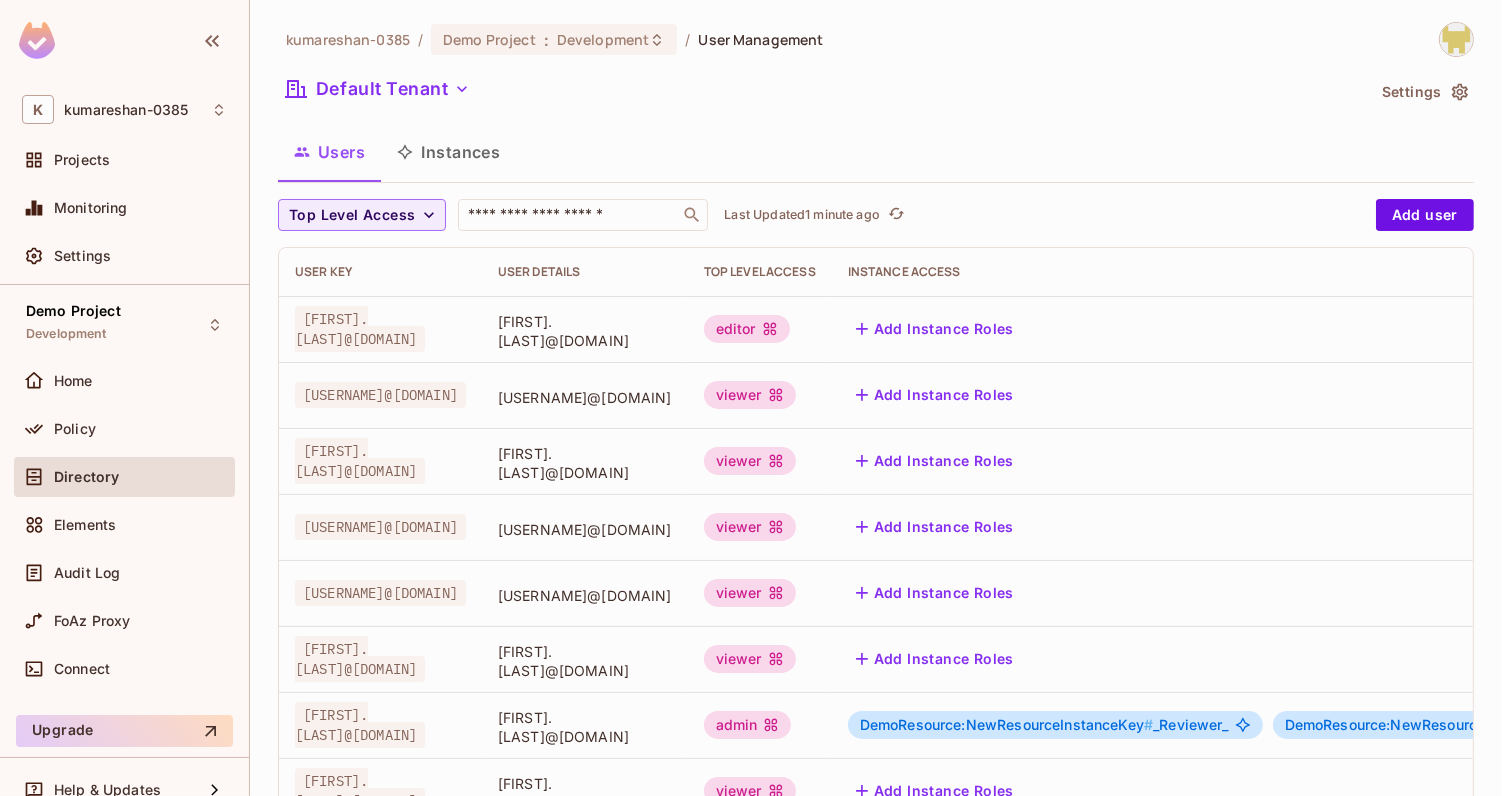 click on "[USERNAME]@[DOMAIN]" at bounding box center [585, 397] 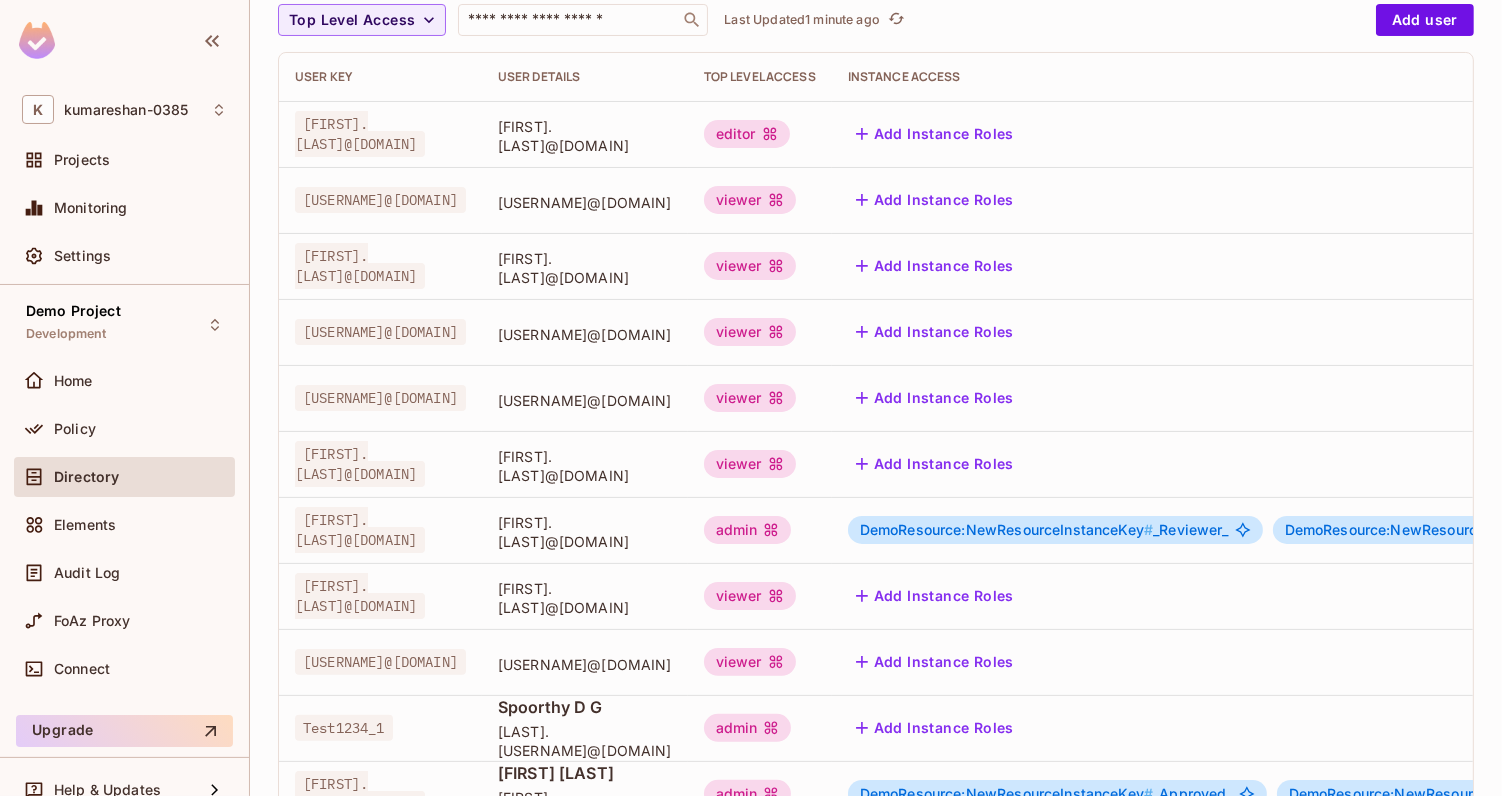 scroll, scrollTop: 0, scrollLeft: 0, axis: both 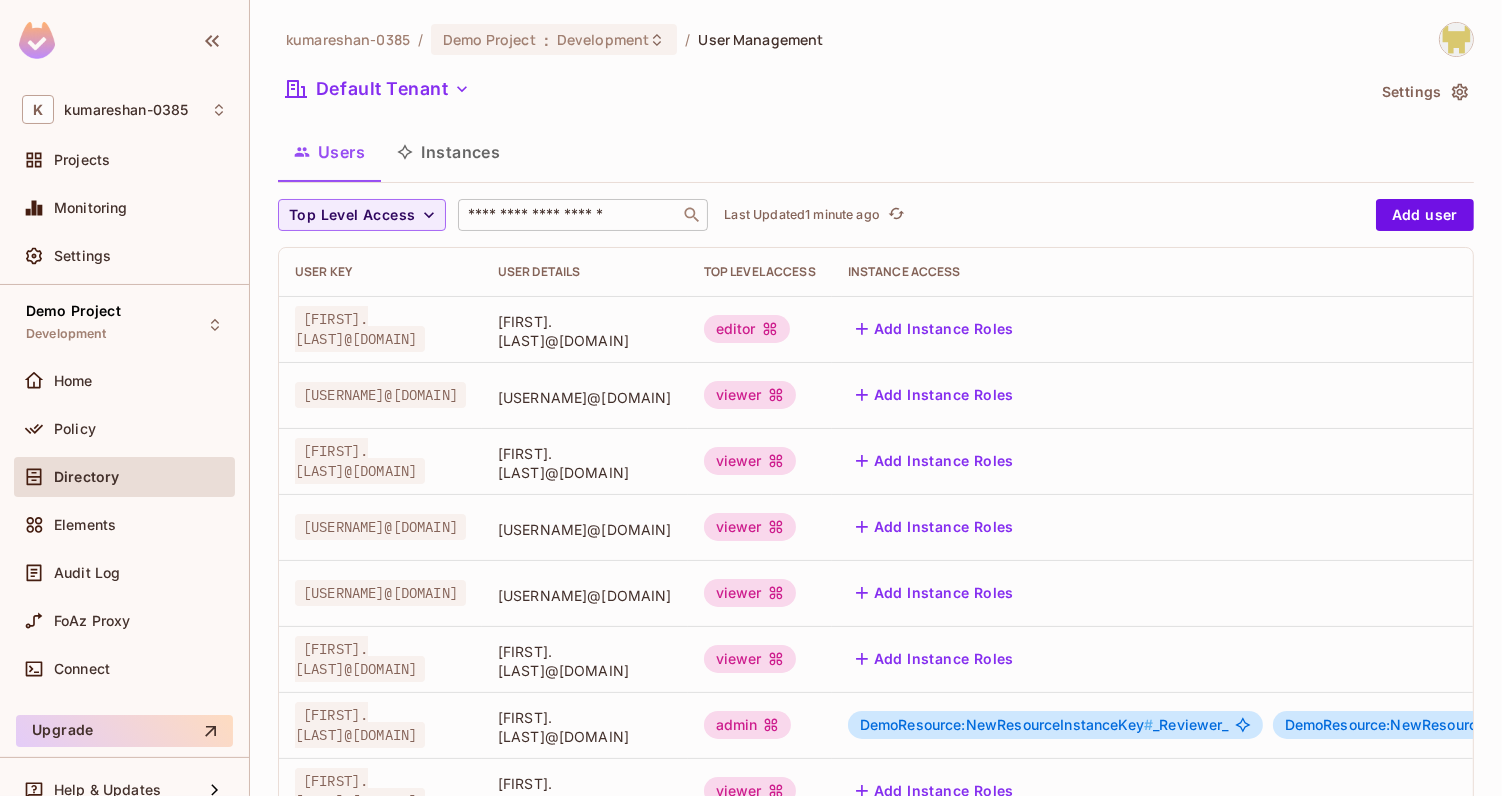 click at bounding box center (569, 215) 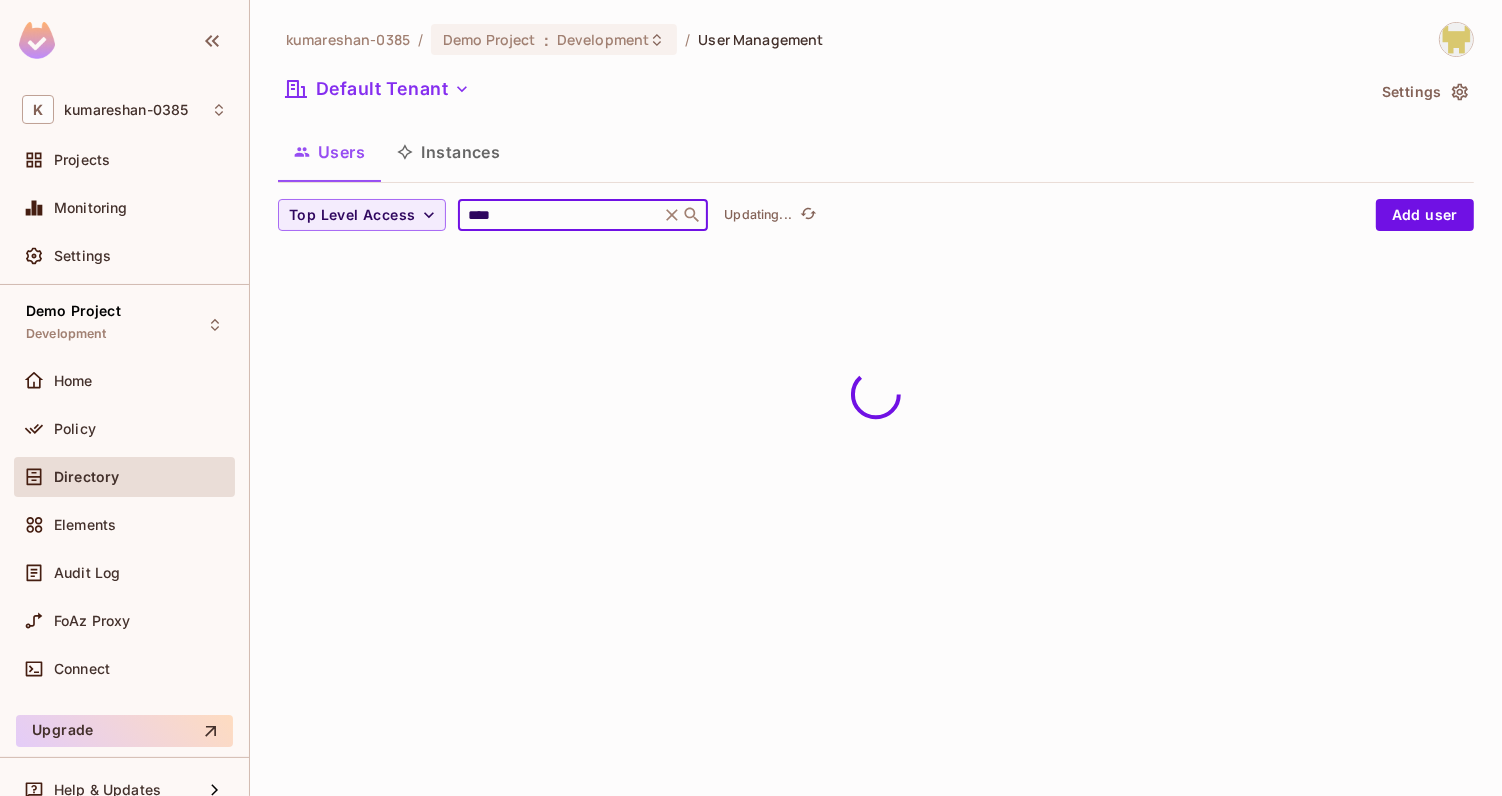 type on "****" 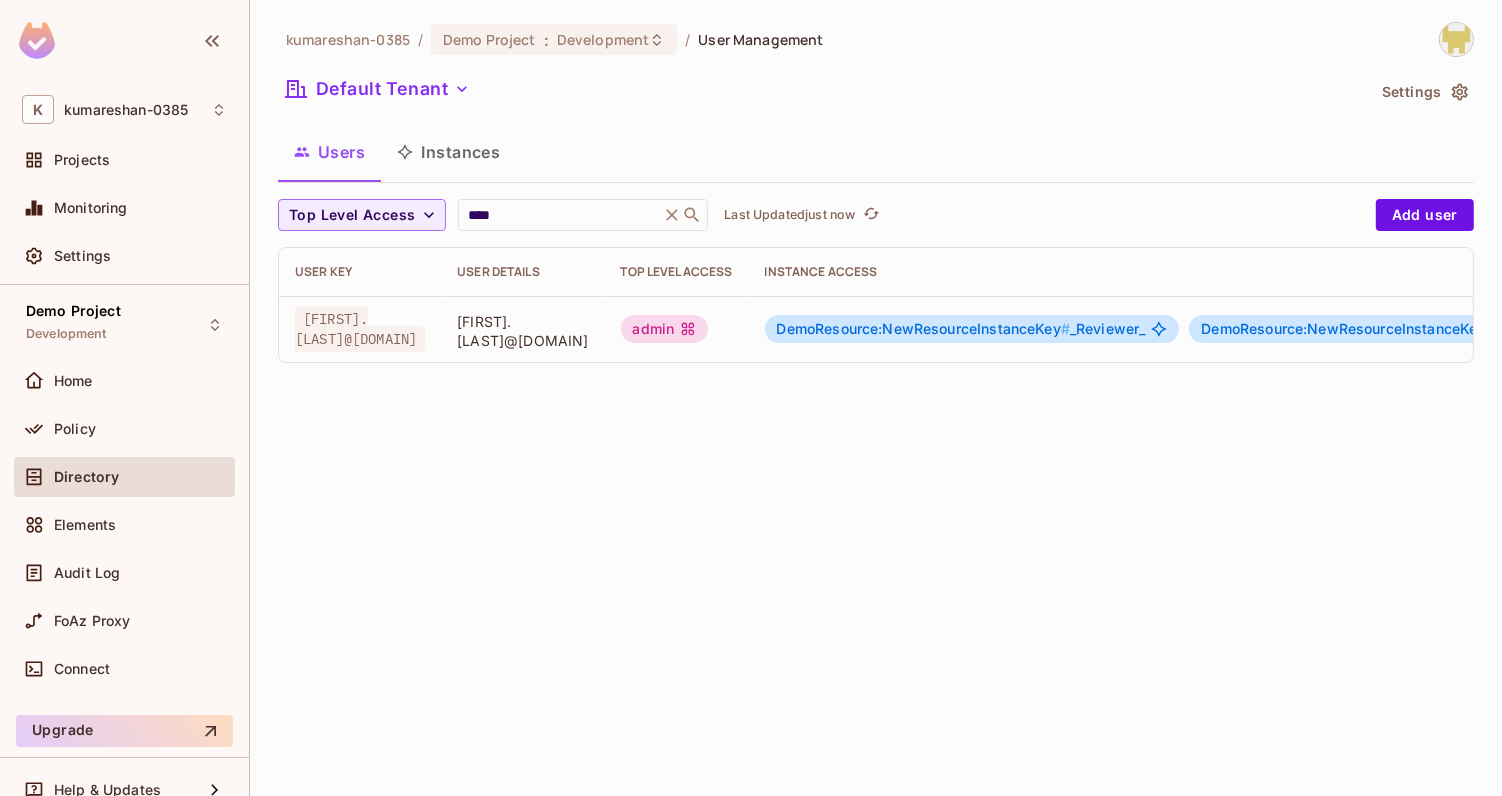 click on "[USERNAME] / Demo Project : Development / User Management Default Tenant Settings Users Instances Top Level Access **** ​ Last Updated  just now Add user User Key User Details Top Level Access Instance Access [FIRST].[LAST]@[DOMAIN]   [FIRST].[LAST]@[DOMAIN] admin DemoResource:NewResourceInstanceKey # _Reviewer_ DemoResource:NewResourceInstanceKey # _Approved_" at bounding box center [876, 398] 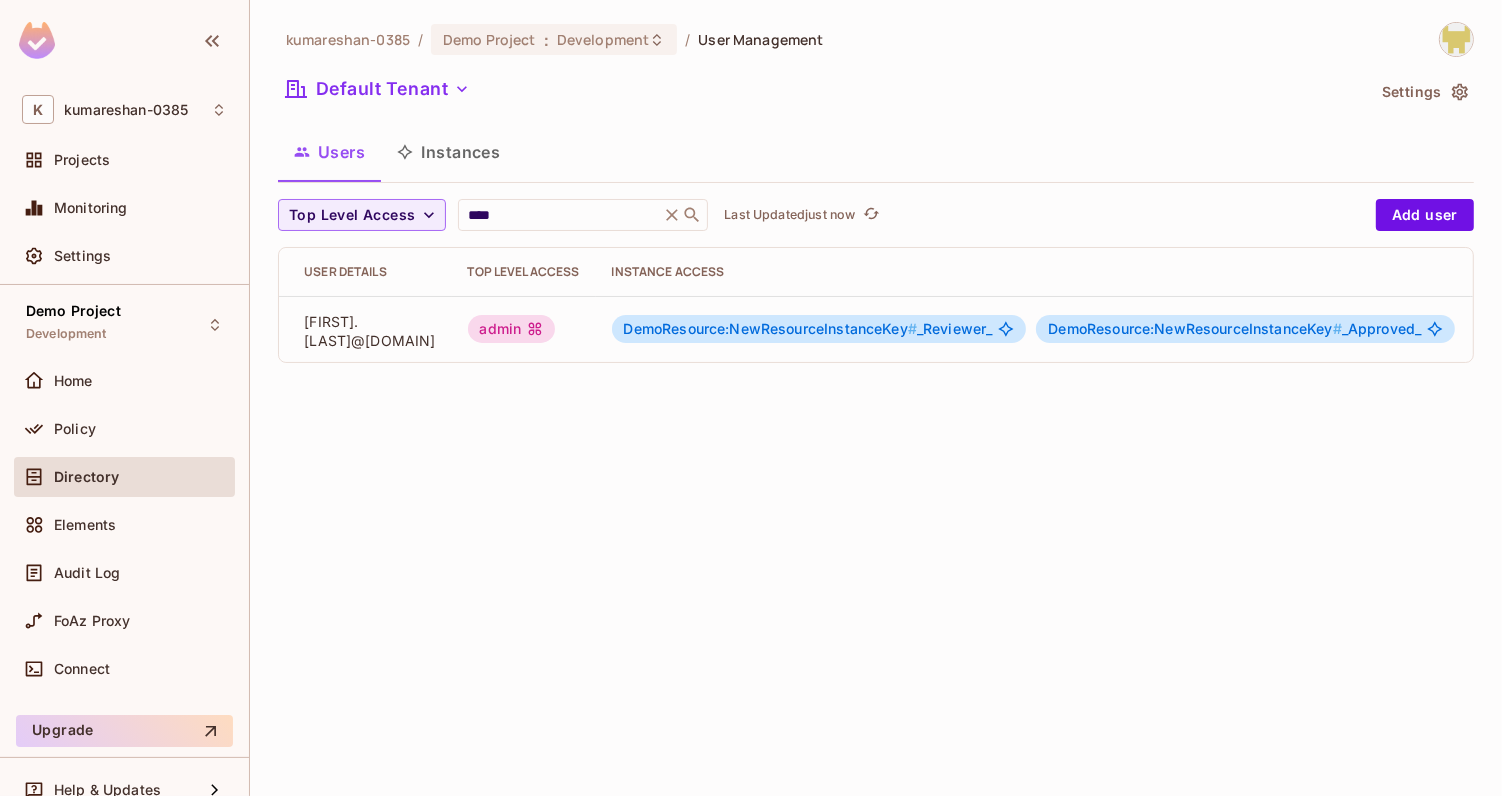 scroll, scrollTop: 0, scrollLeft: 0, axis: both 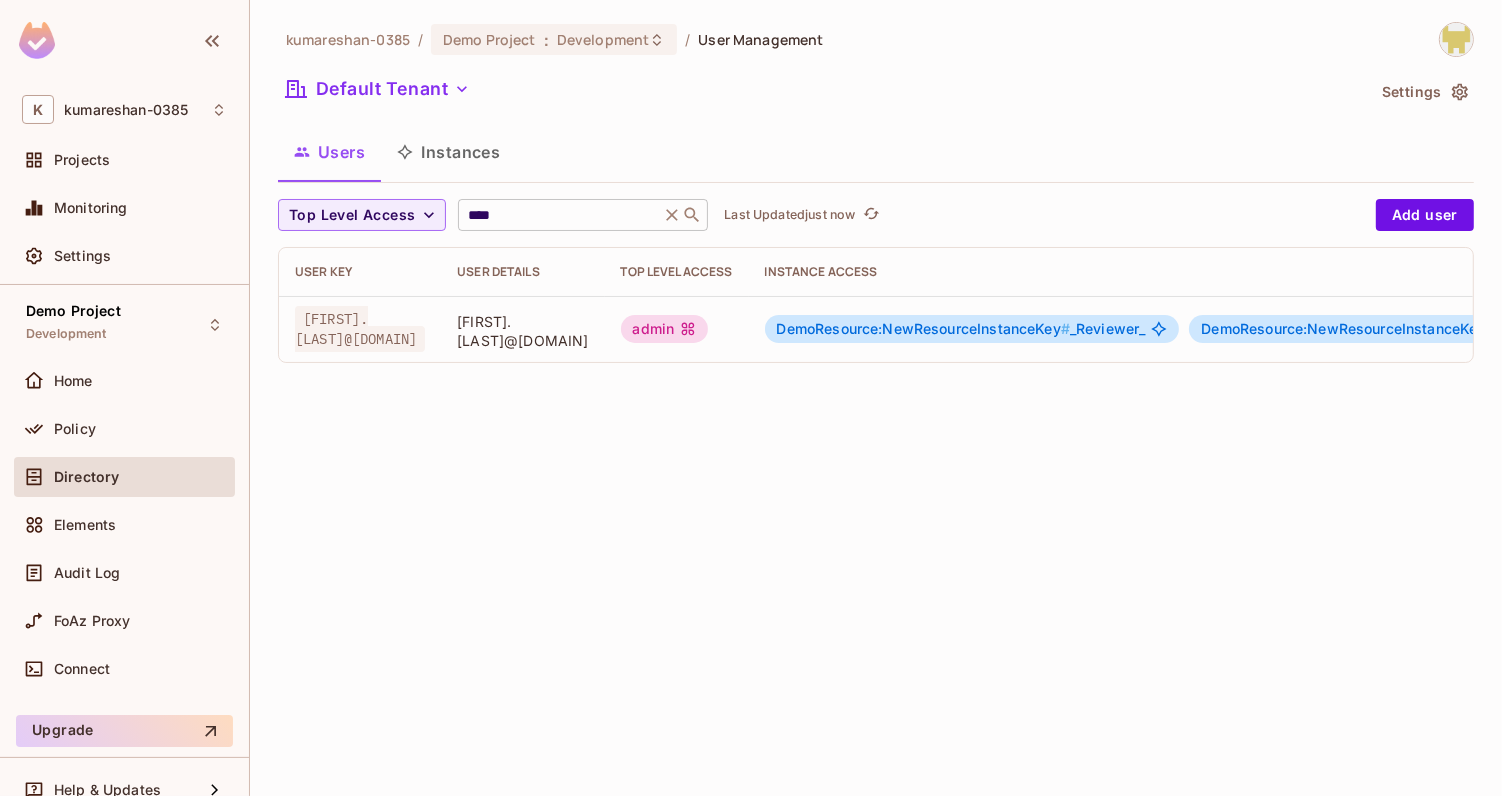 click 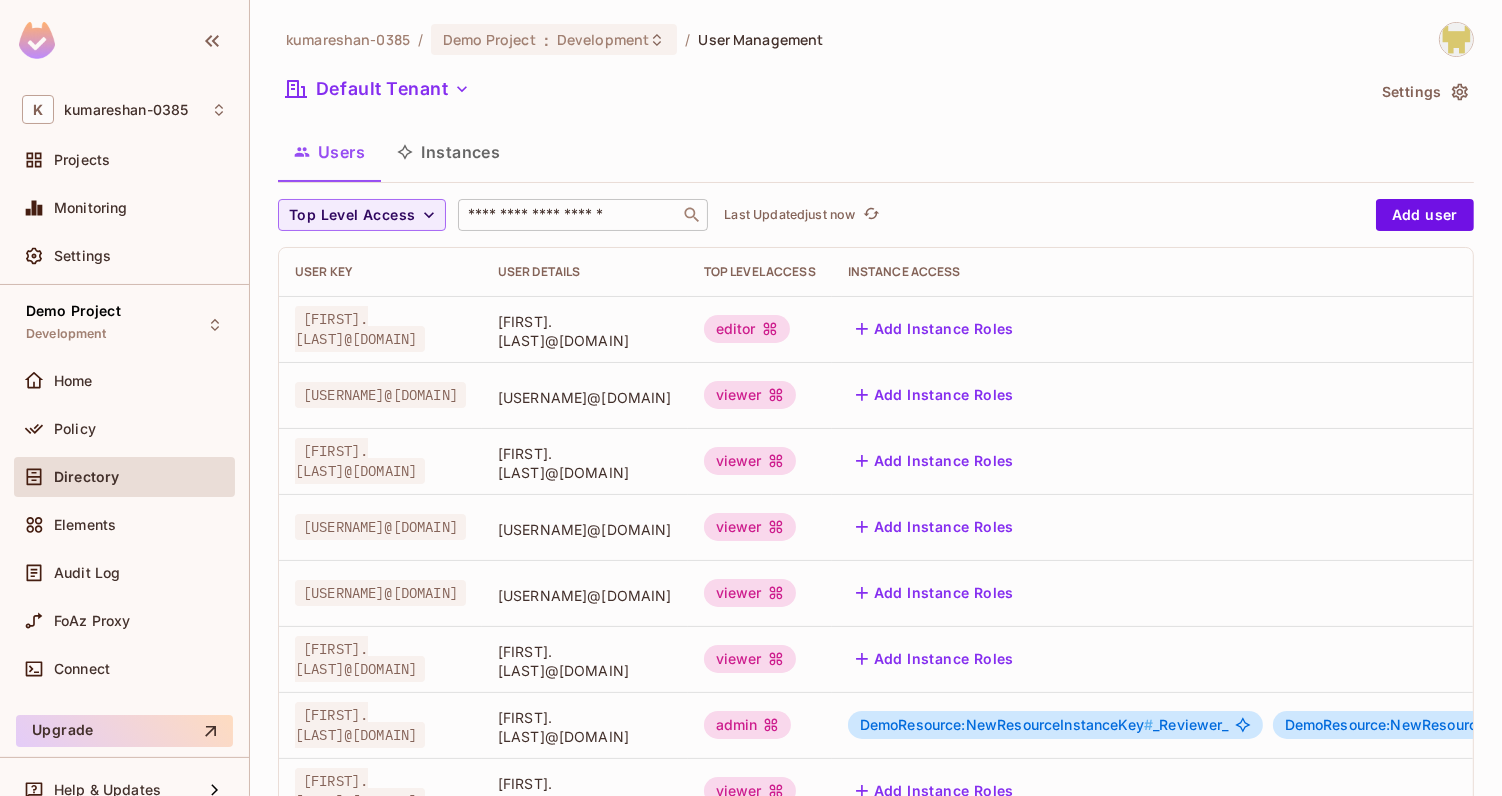 click on "Users Instances" at bounding box center (876, 152) 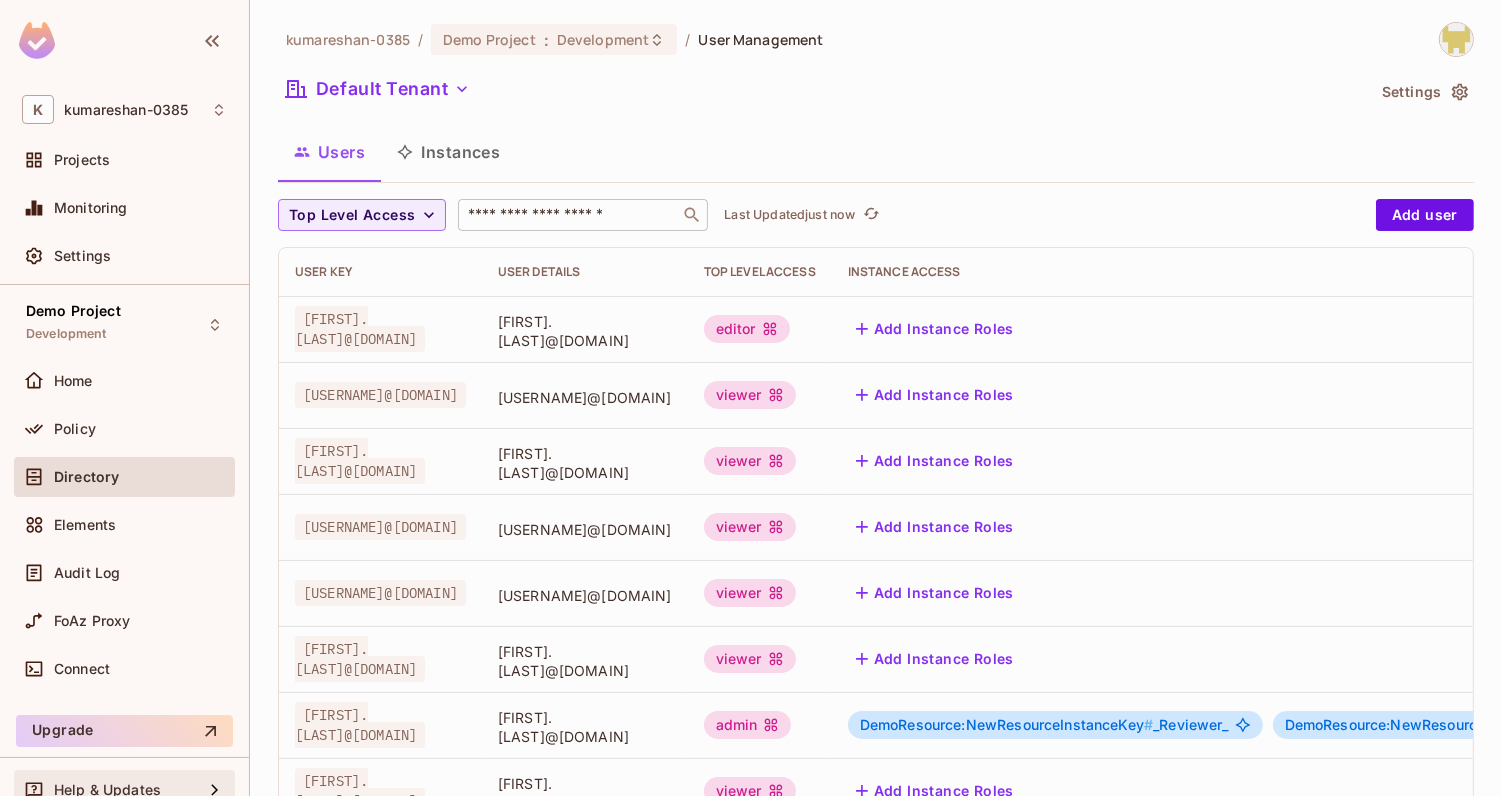 click 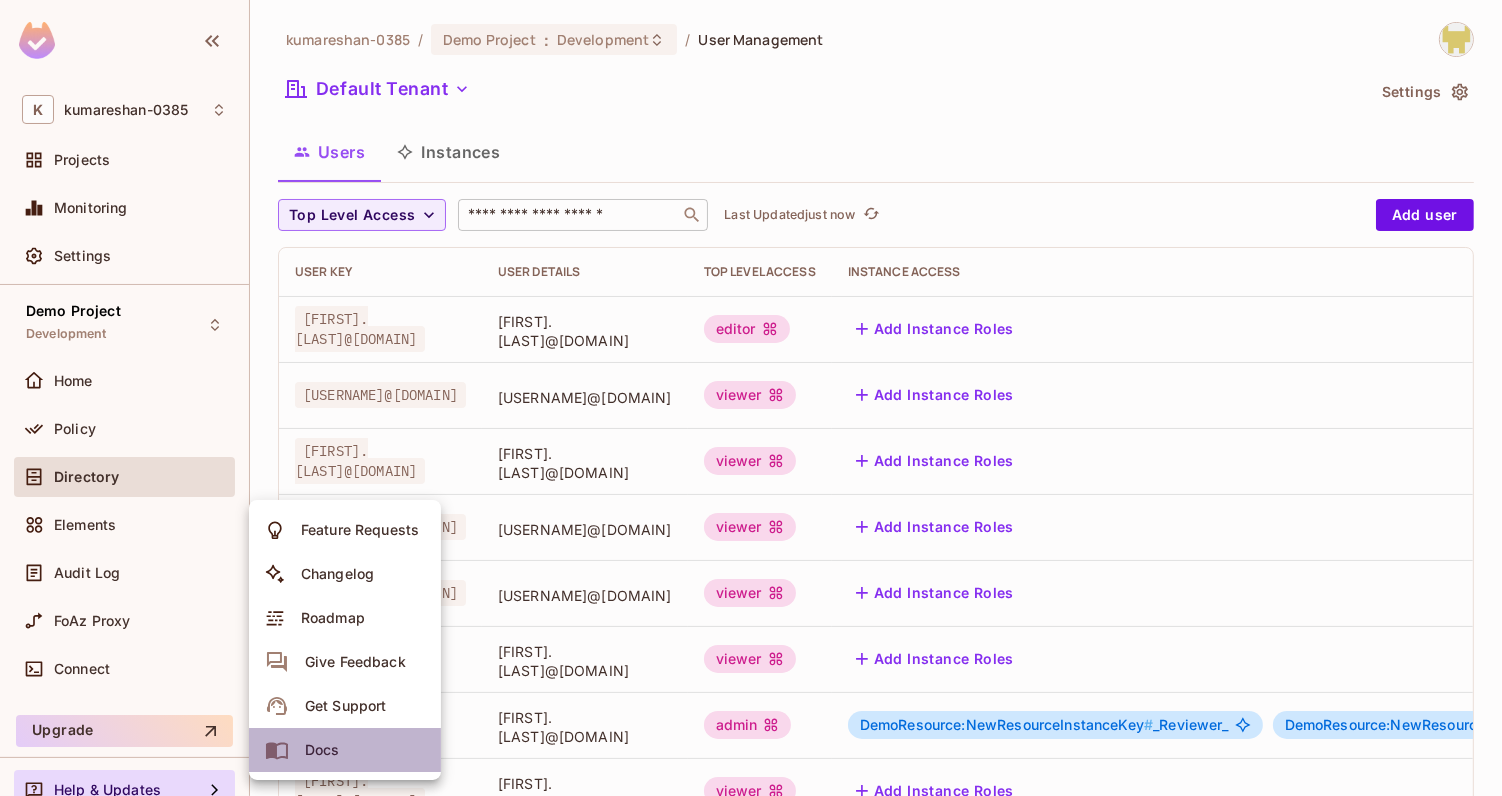 click on "Docs" at bounding box center [345, 750] 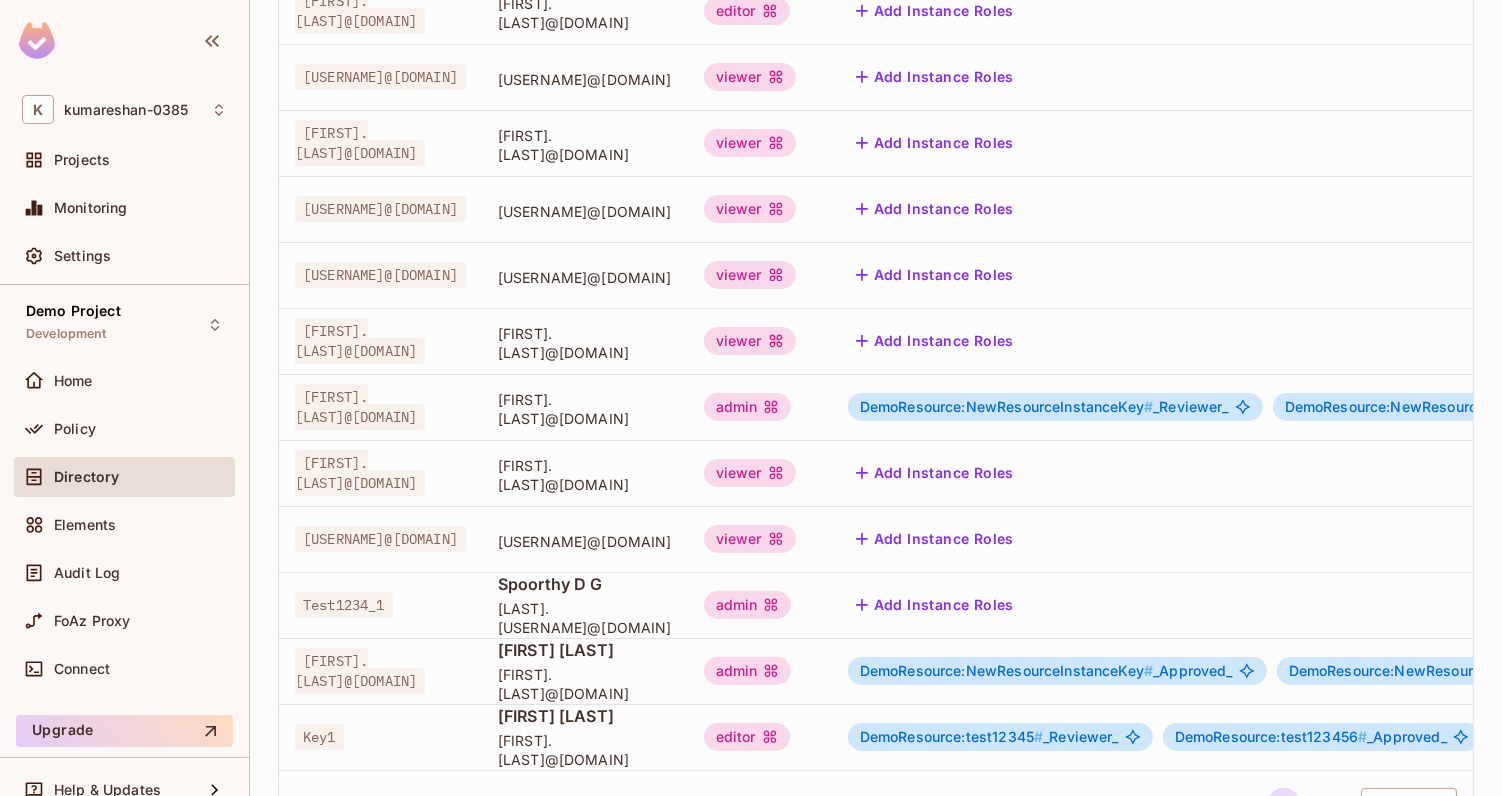 scroll, scrollTop: 0, scrollLeft: 0, axis: both 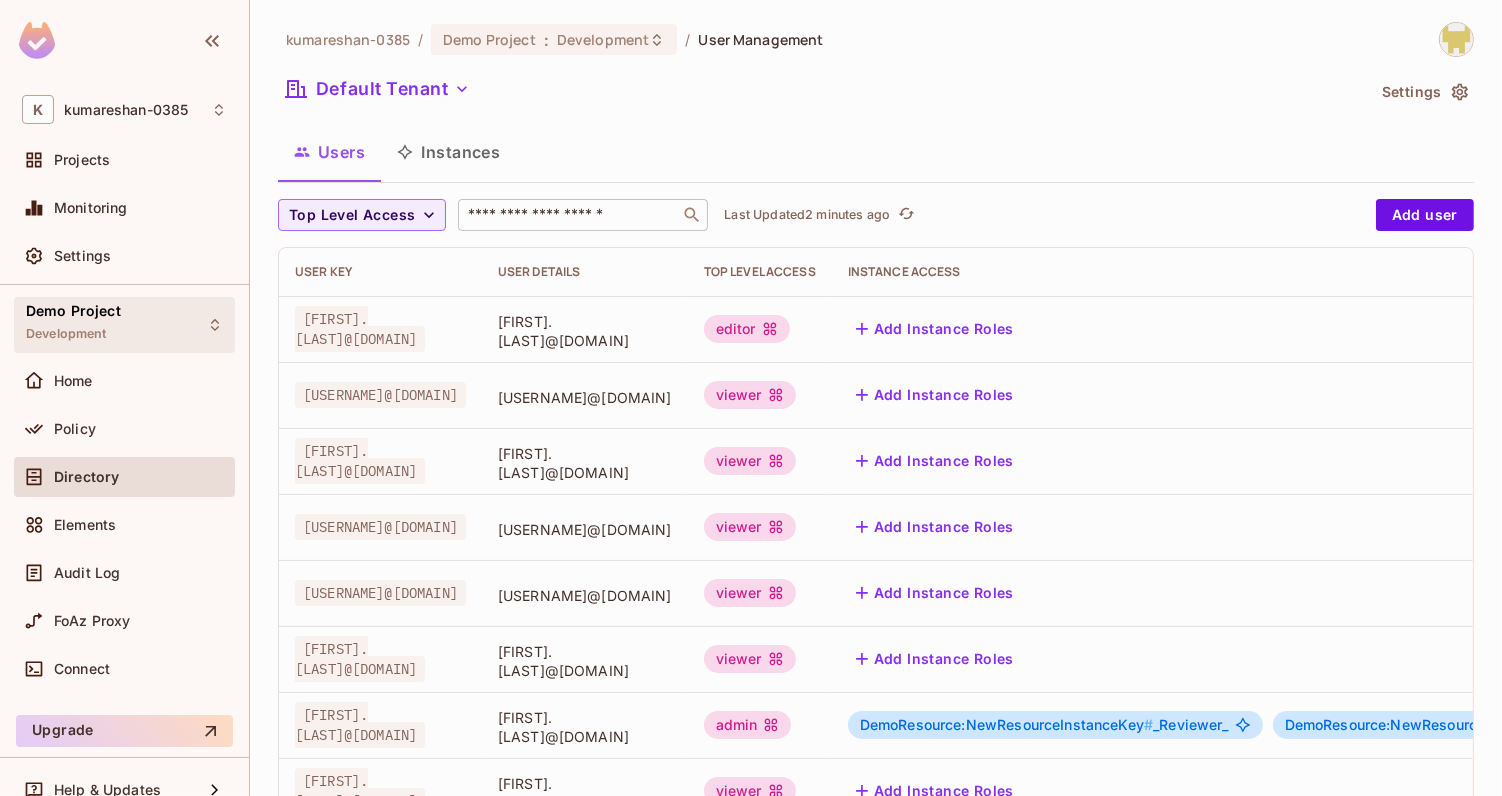 click on "Demo Project Development" at bounding box center [124, 324] 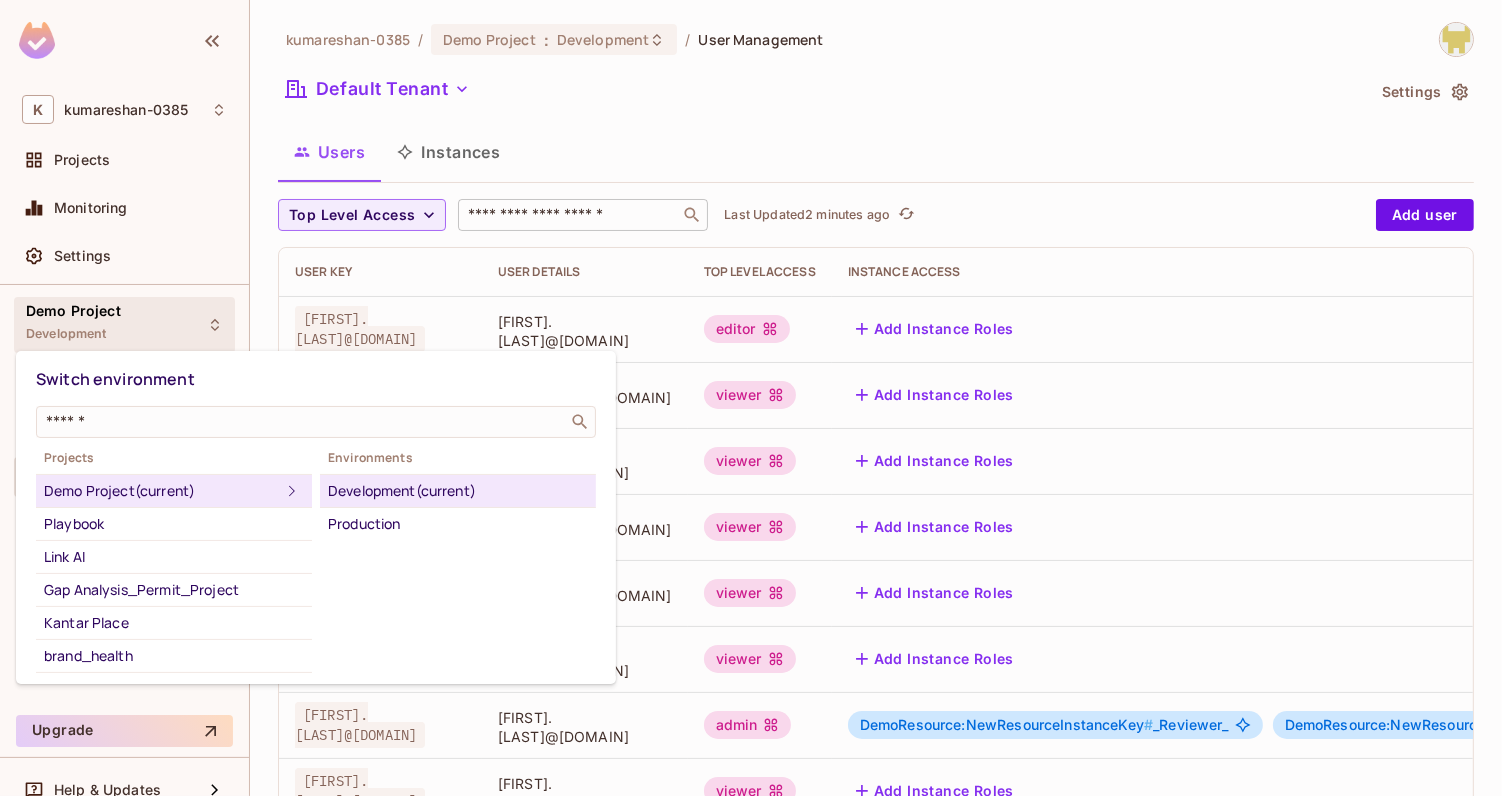 click at bounding box center (751, 398) 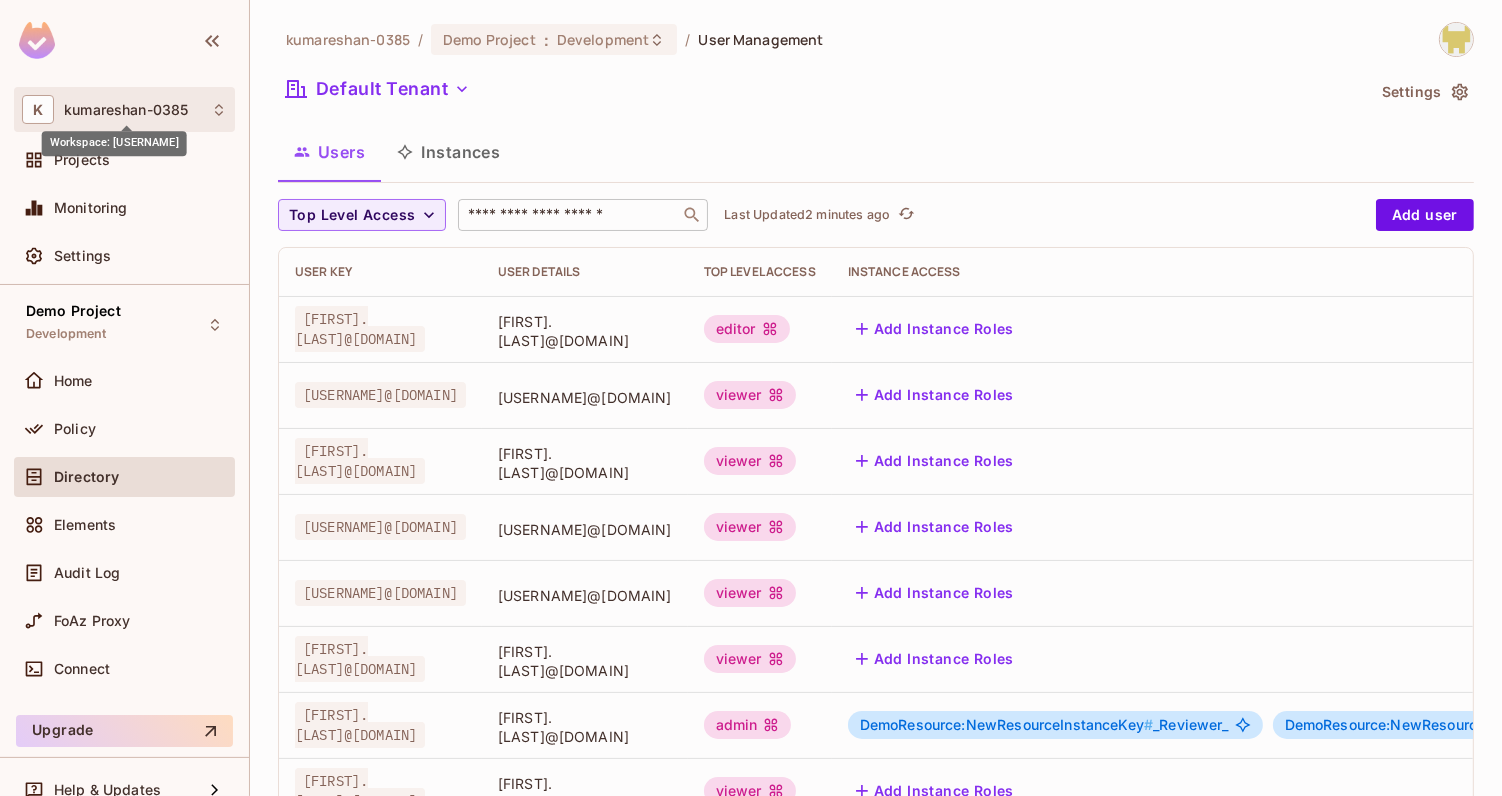 click on "kumareshan-0385" at bounding box center [126, 110] 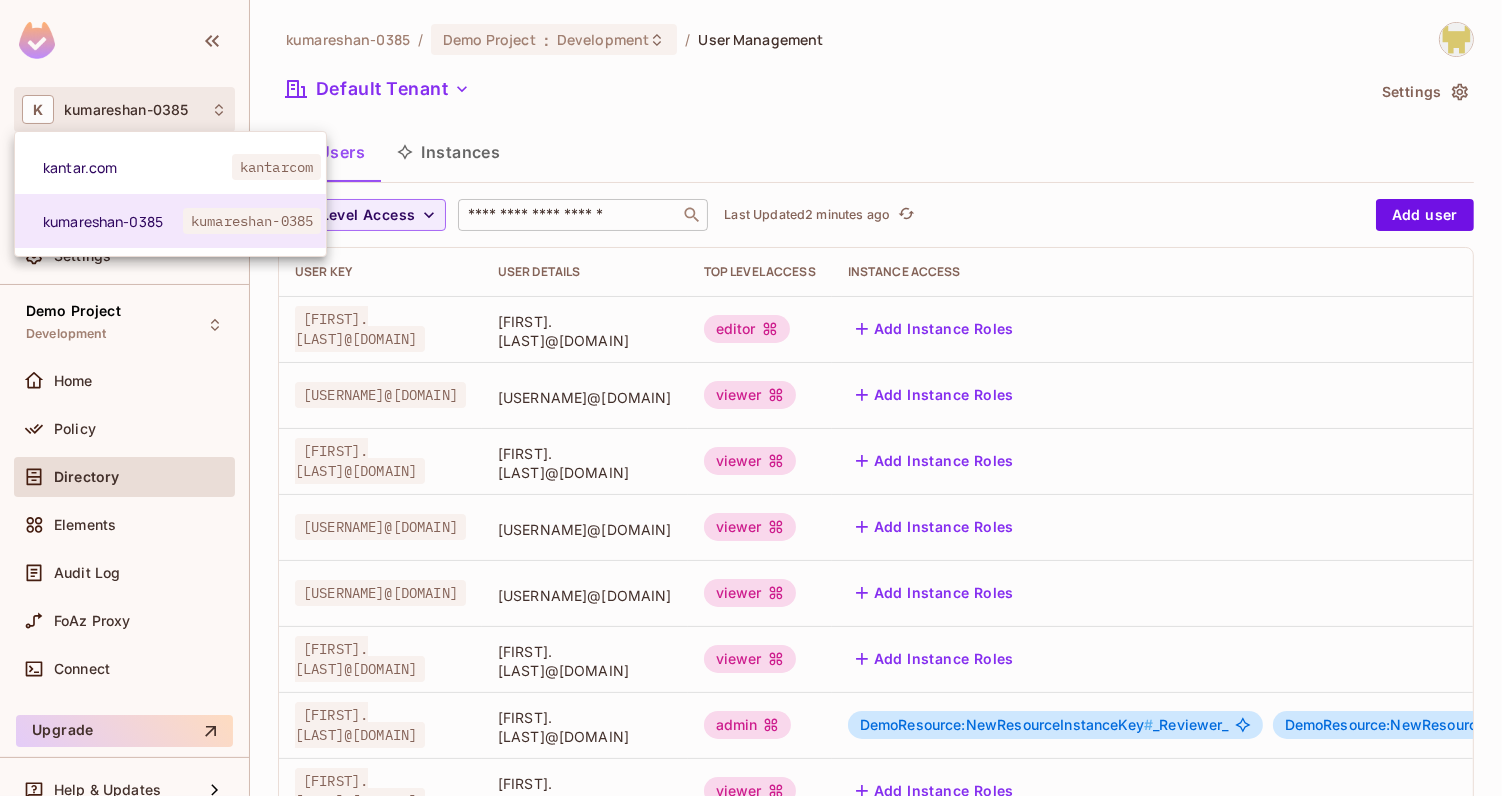 click at bounding box center [751, 398] 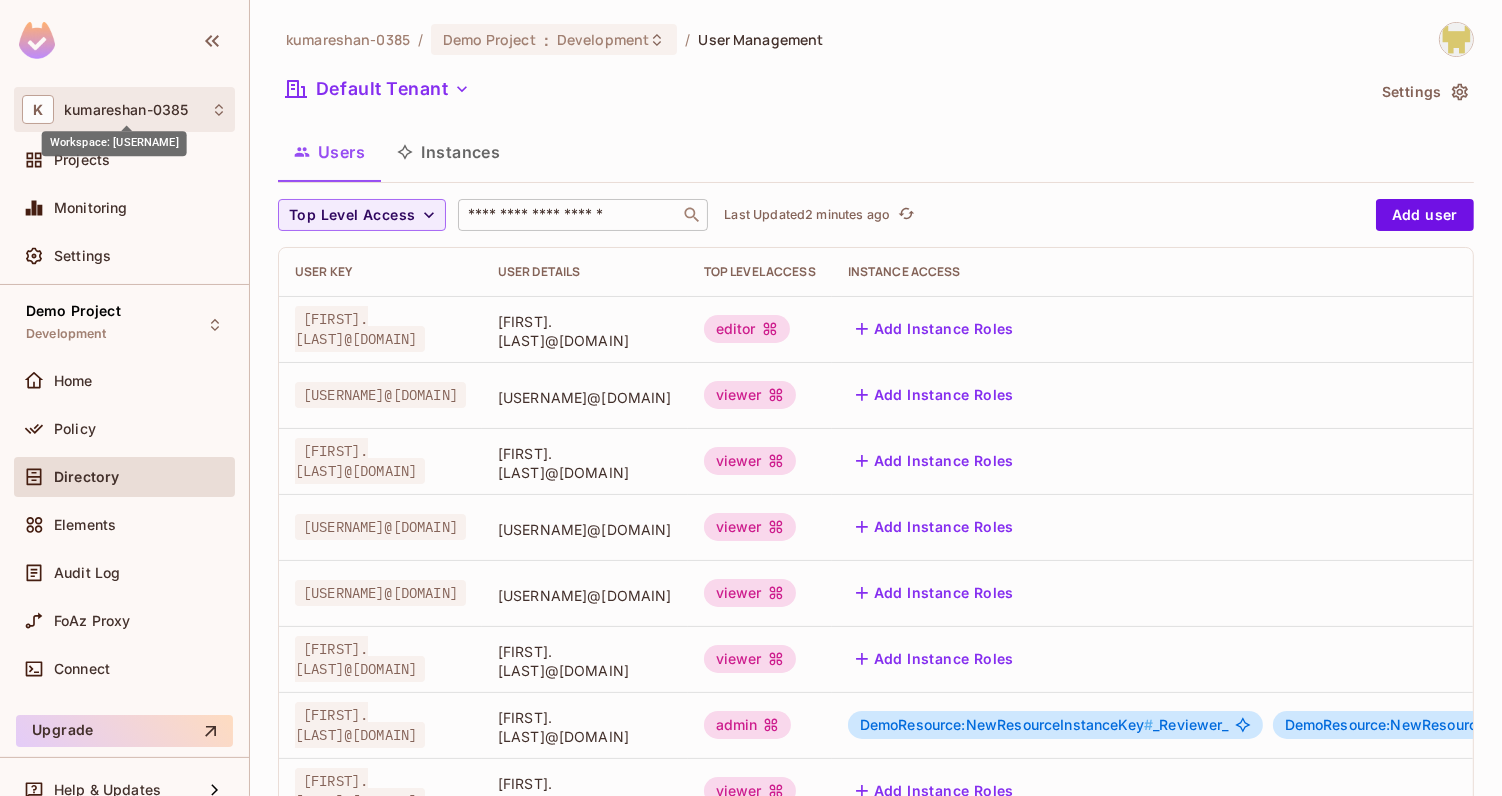 click on "kumareshan-0385" at bounding box center (126, 110) 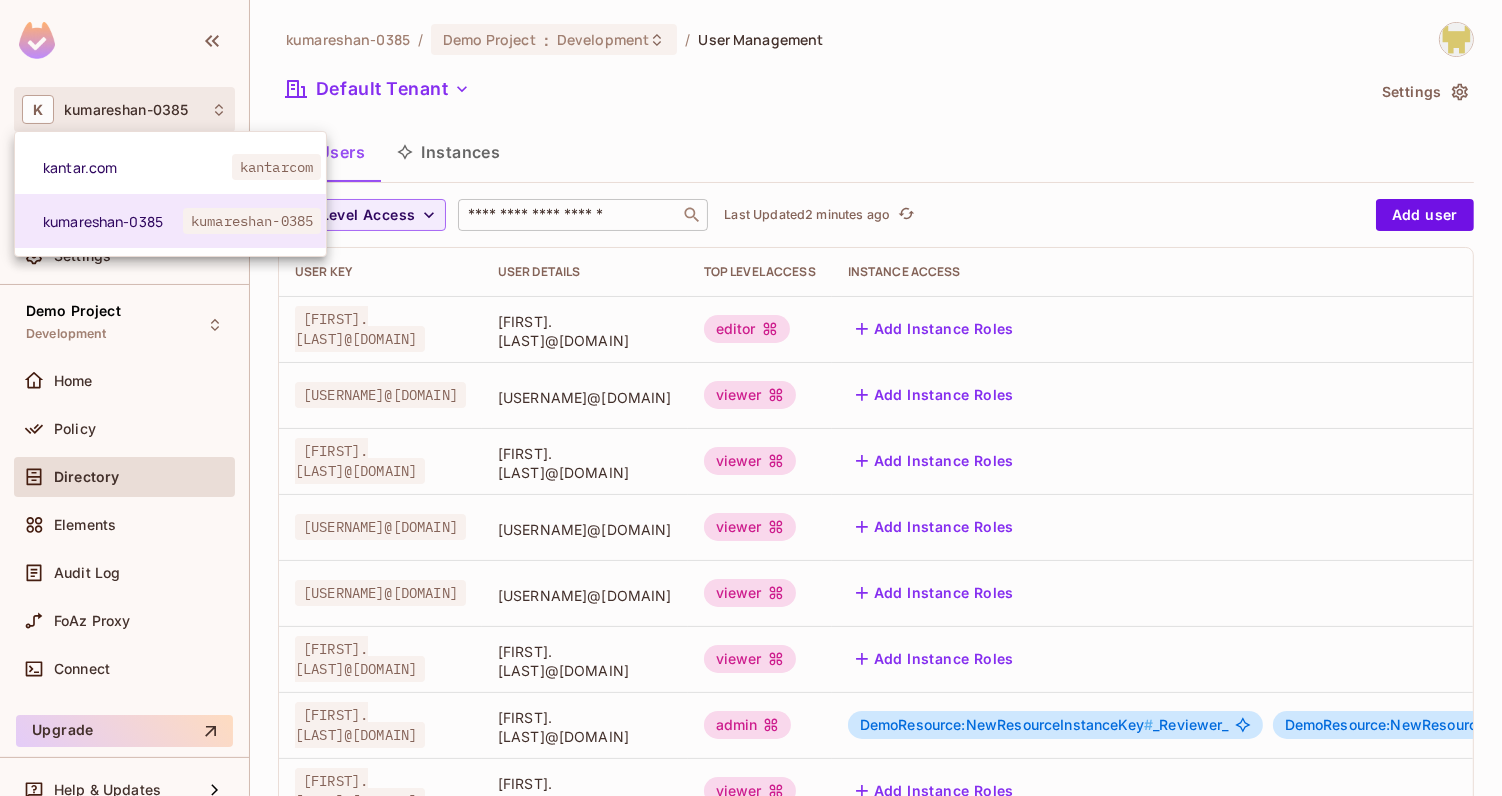 click at bounding box center (751, 398) 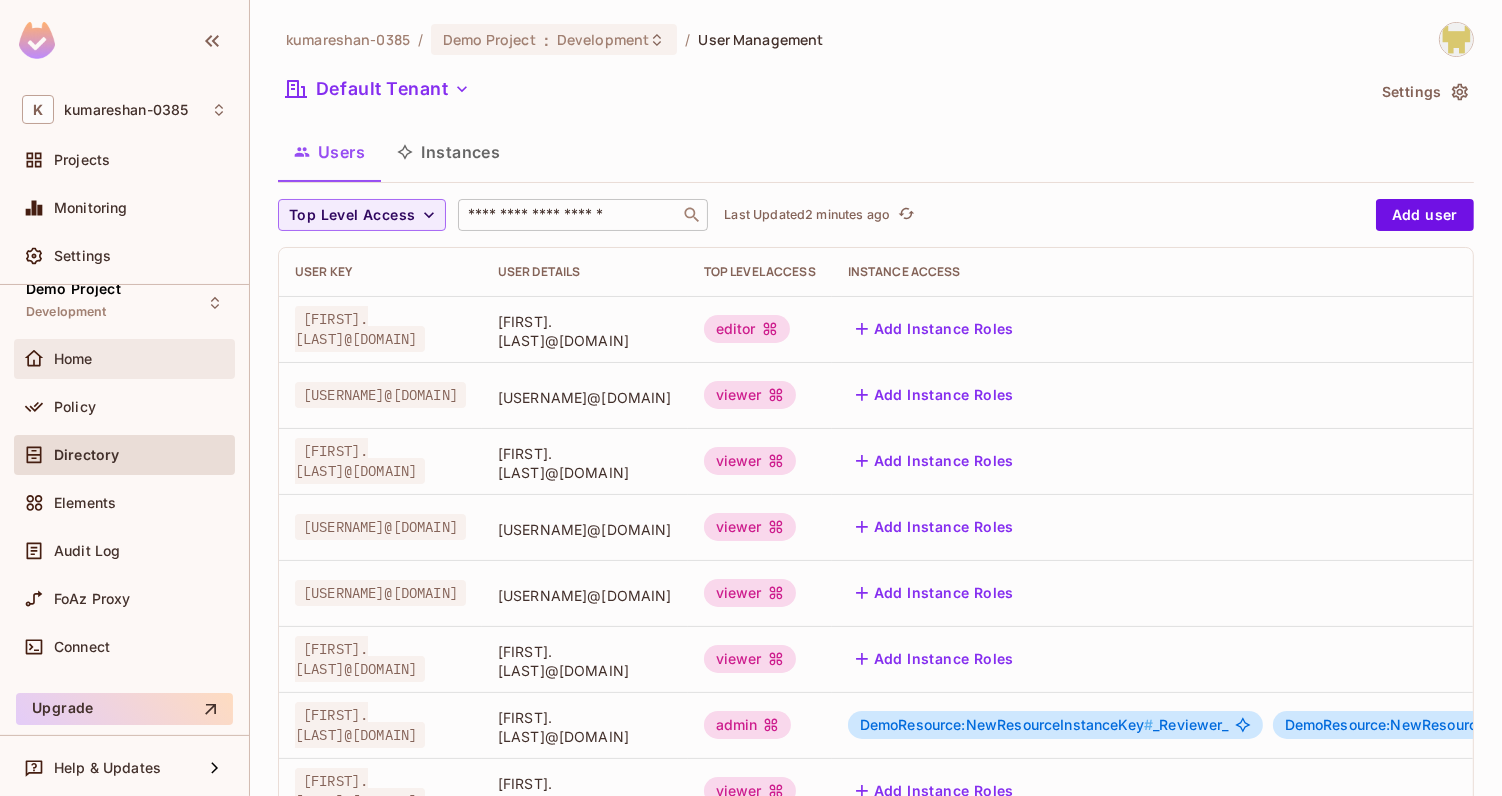 scroll, scrollTop: 0, scrollLeft: 0, axis: both 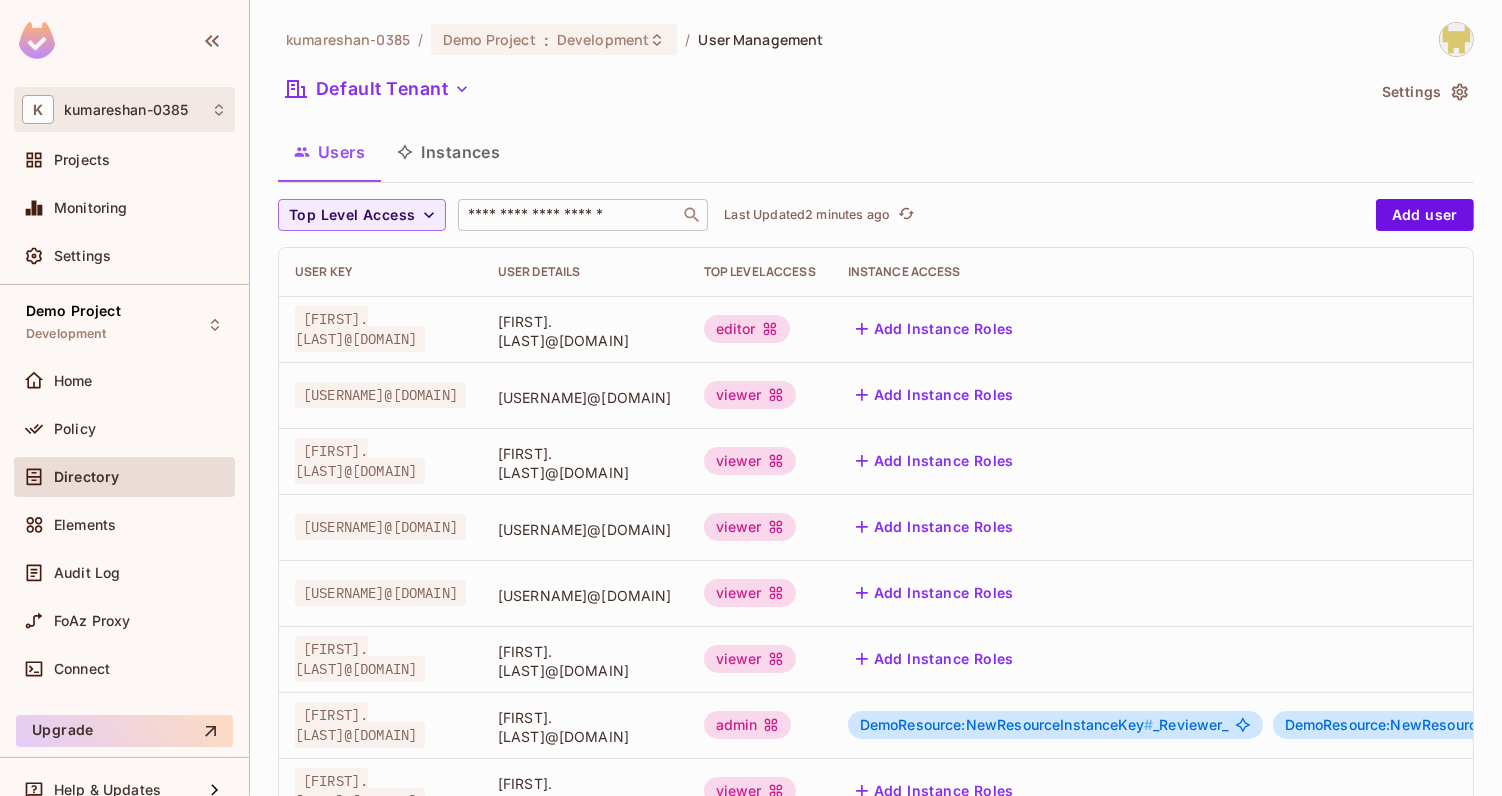 click on "[USERNAME] / [USERNAME]" at bounding box center (124, 109) 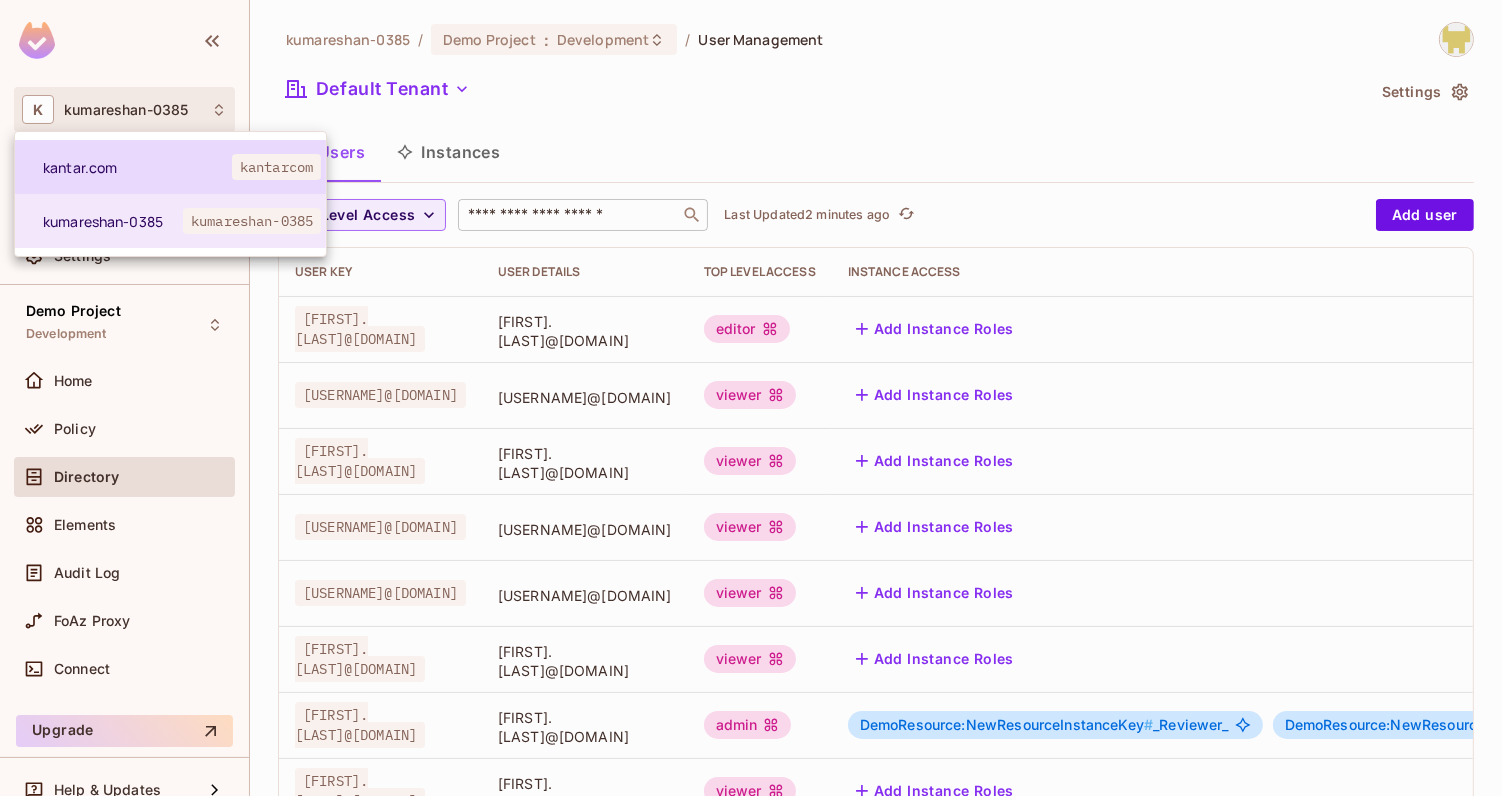 click on "kantar.com kantarcom" at bounding box center (170, 167) 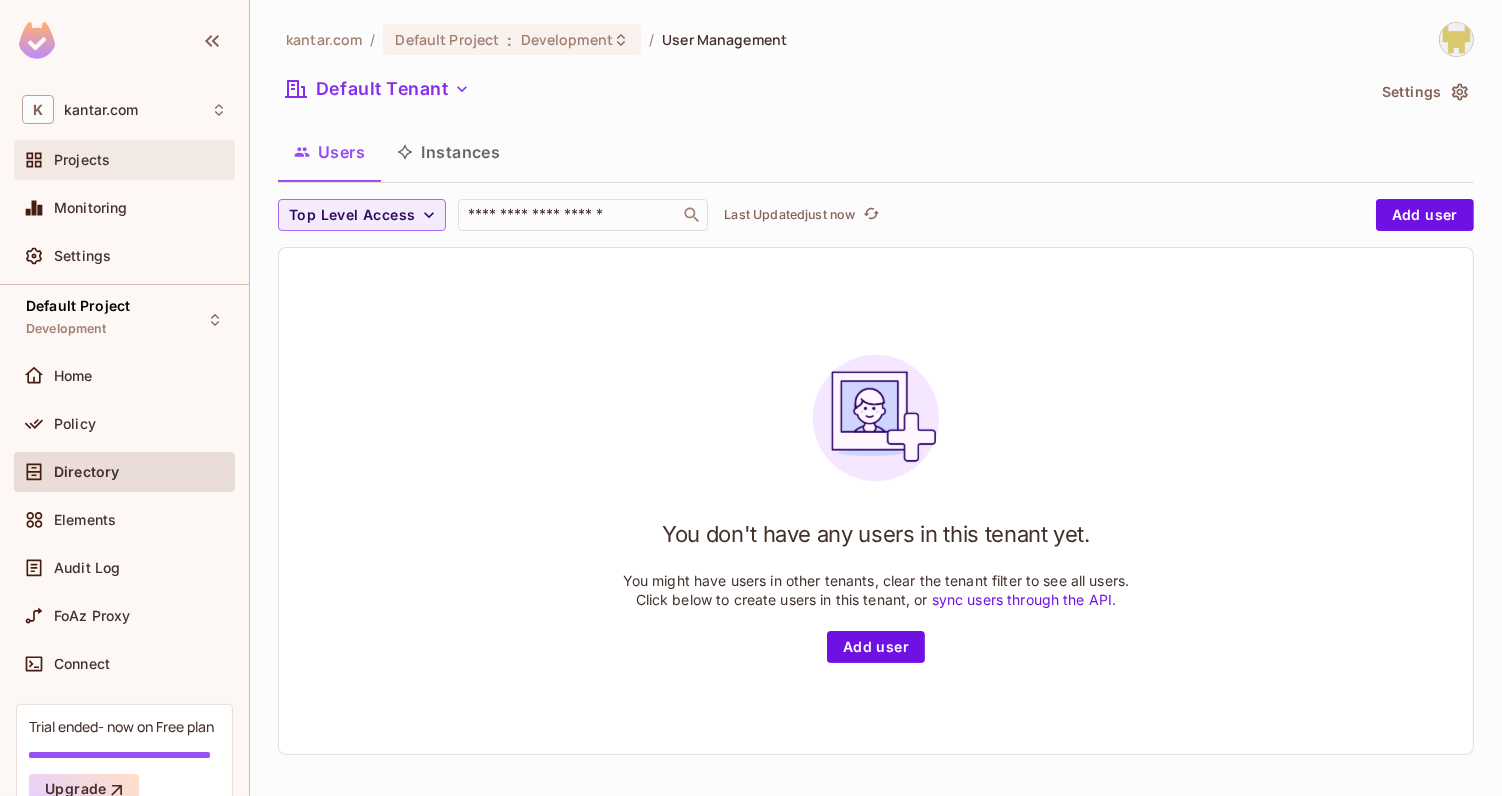 scroll, scrollTop: 0, scrollLeft: 0, axis: both 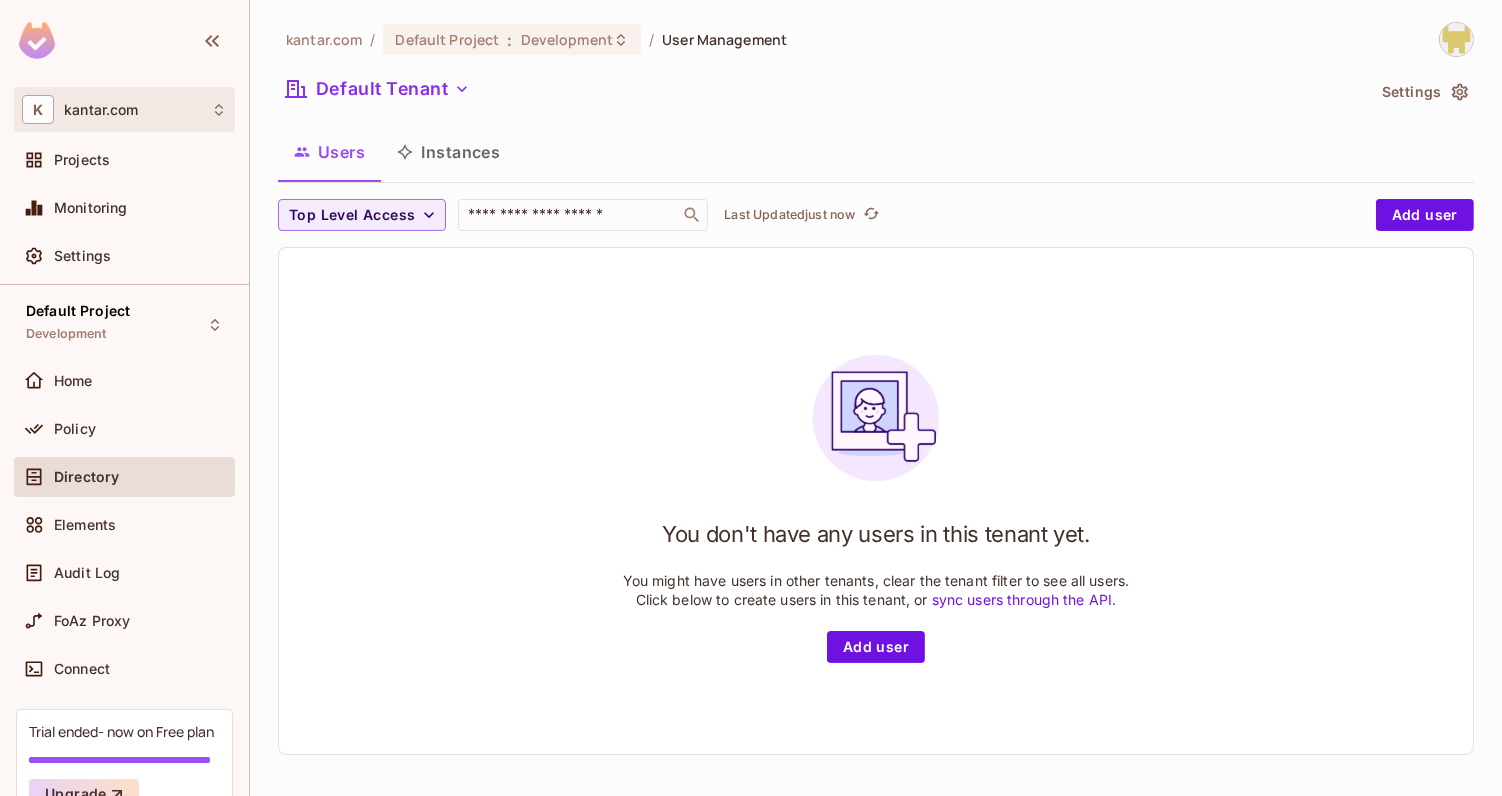 click on "[FIRST] kantar.com" at bounding box center (124, 109) 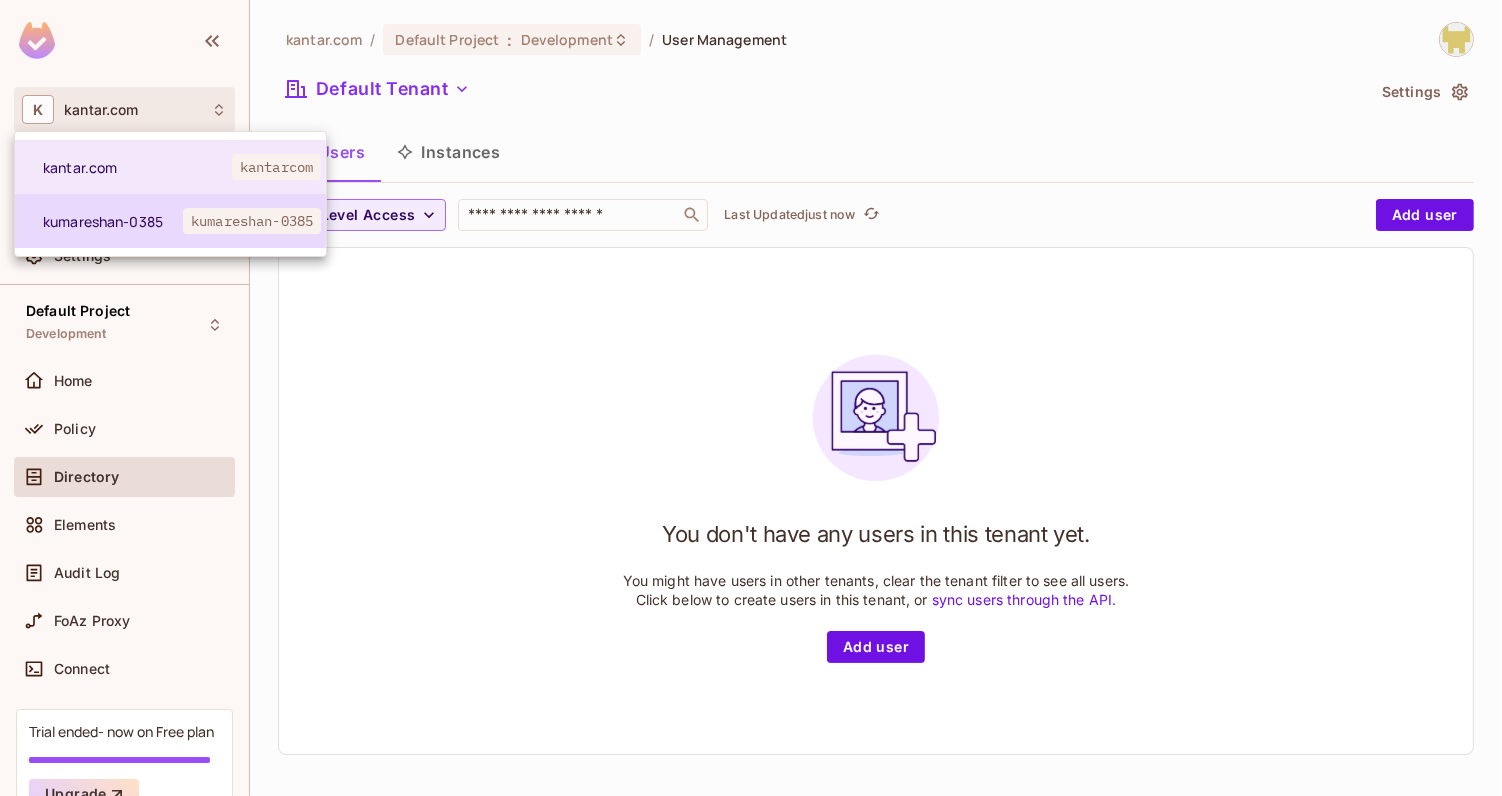 click on "kumareshan-0385" at bounding box center [113, 221] 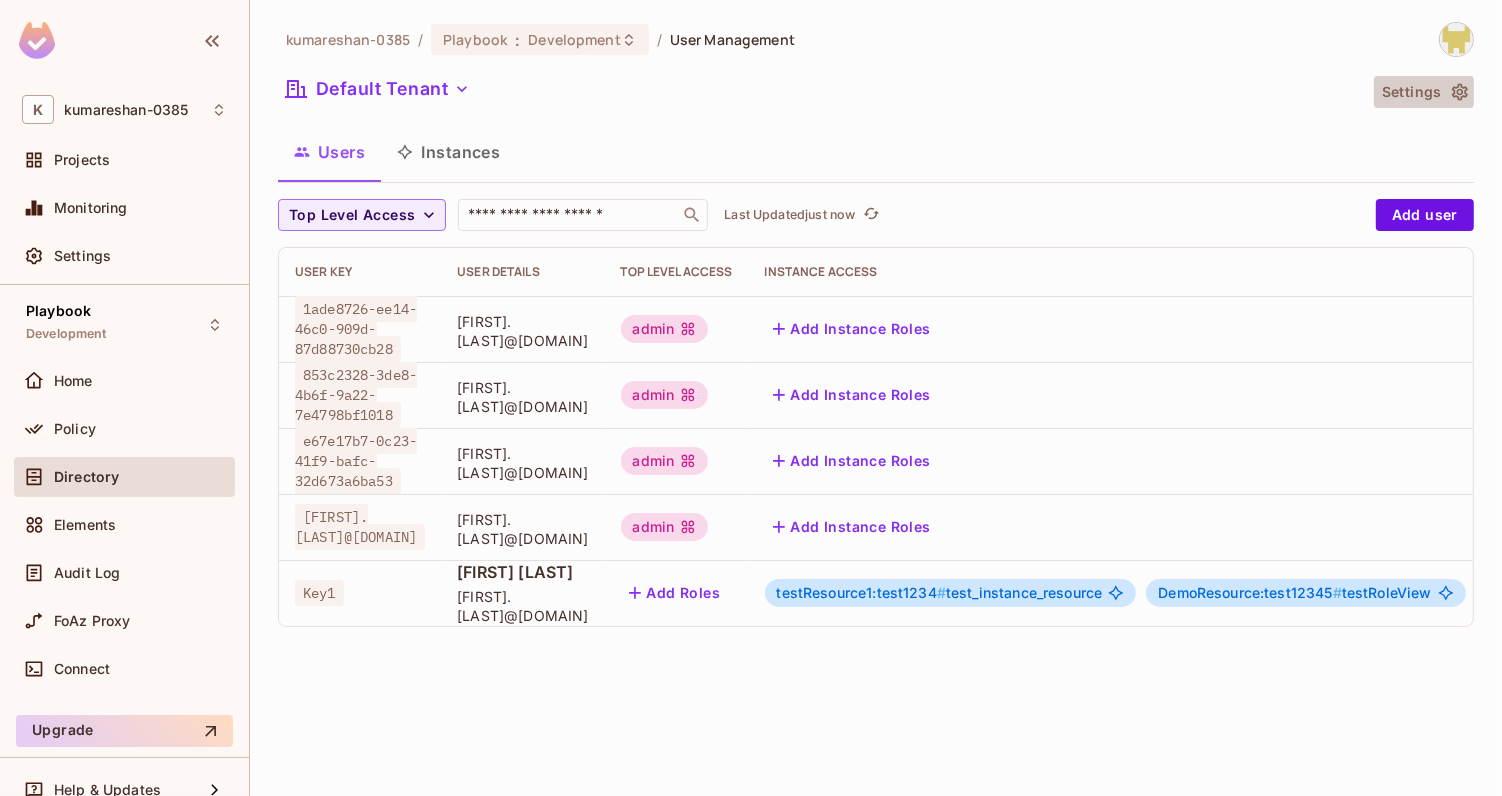 click on "Settings" at bounding box center (1424, 92) 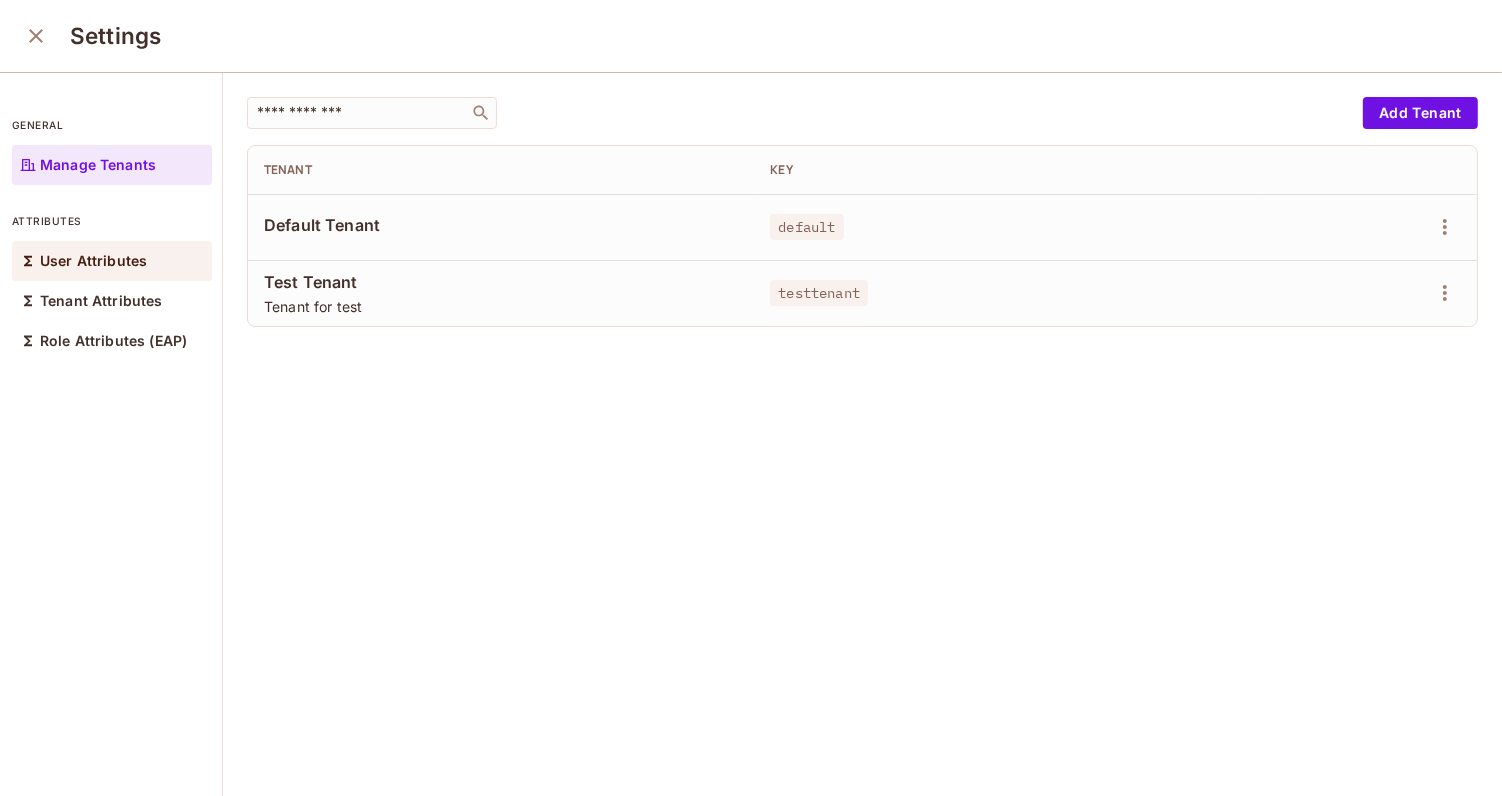 click on "User Attributes" at bounding box center [93, 261] 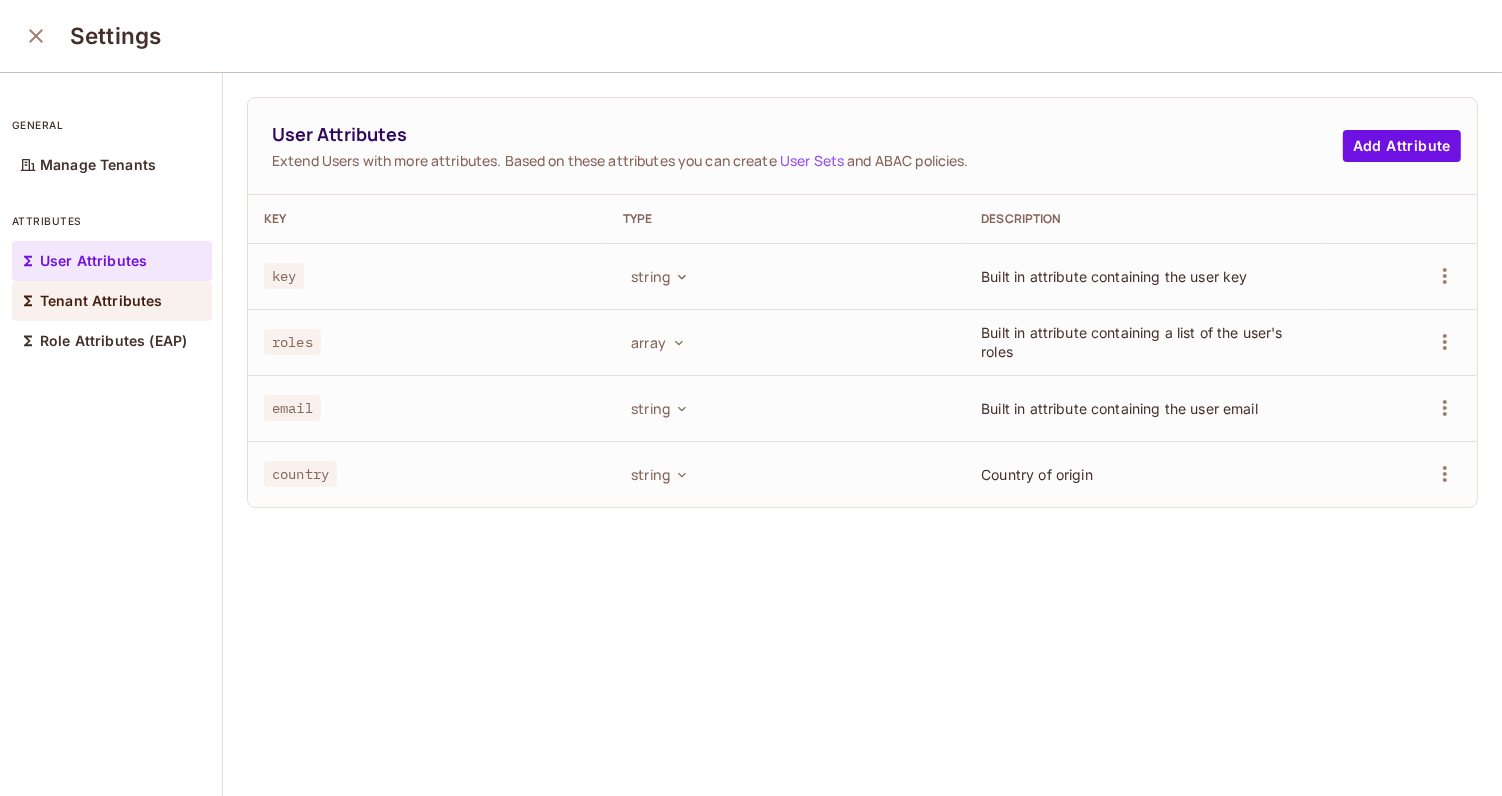 click on "Tenant Attributes" at bounding box center (112, 301) 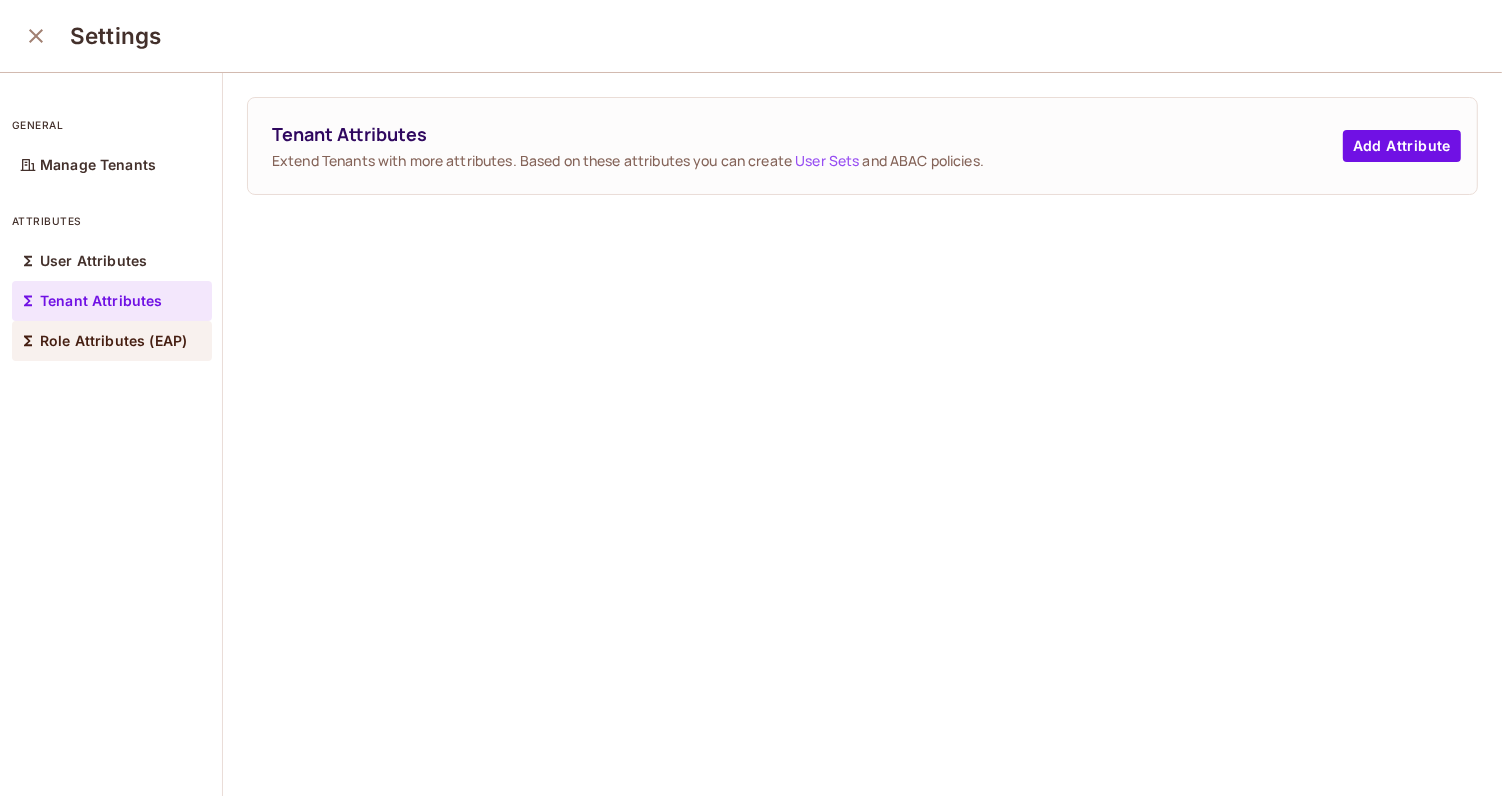 click on "Role Attributes (EAP)" at bounding box center [113, 341] 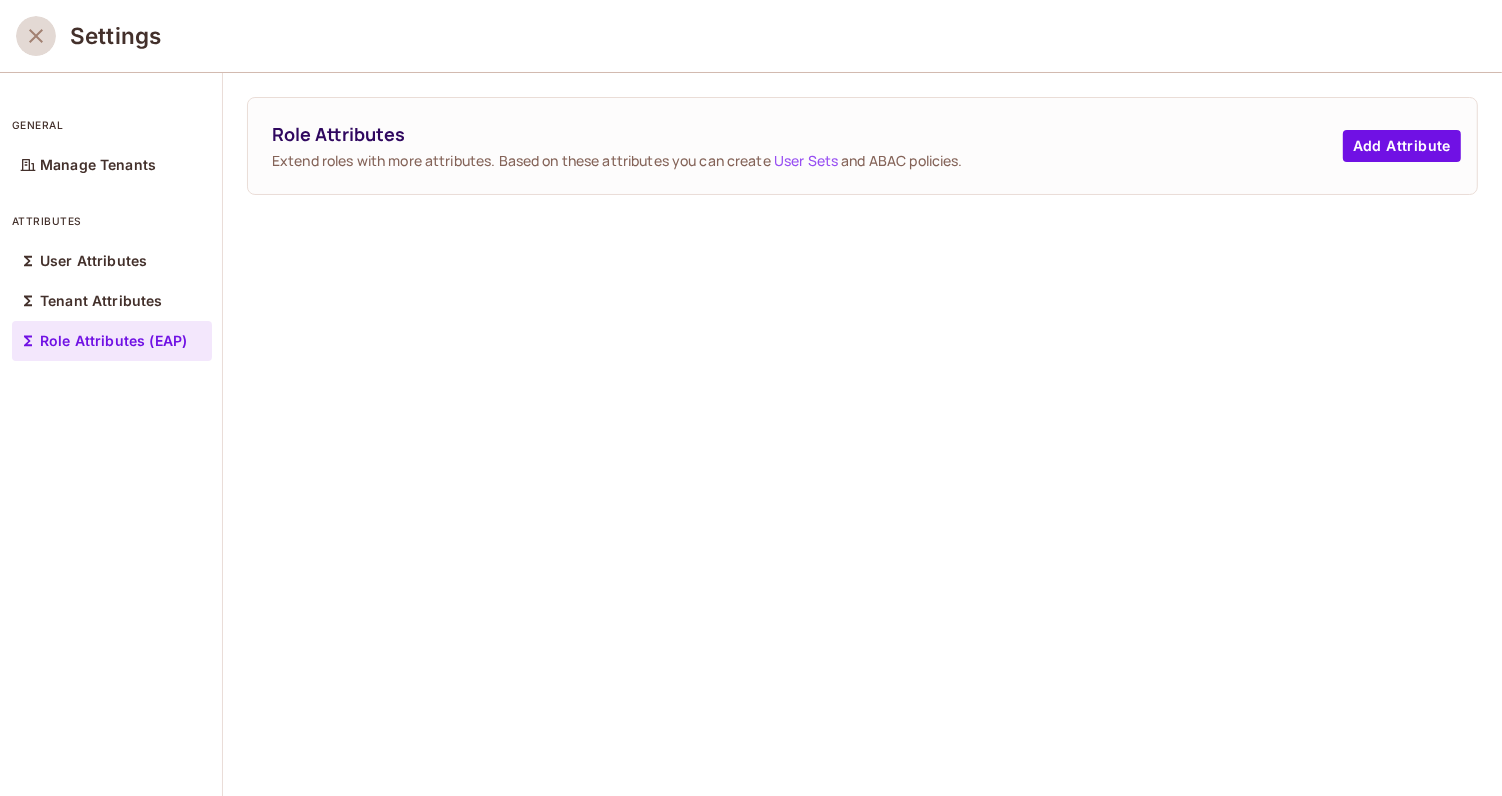 click 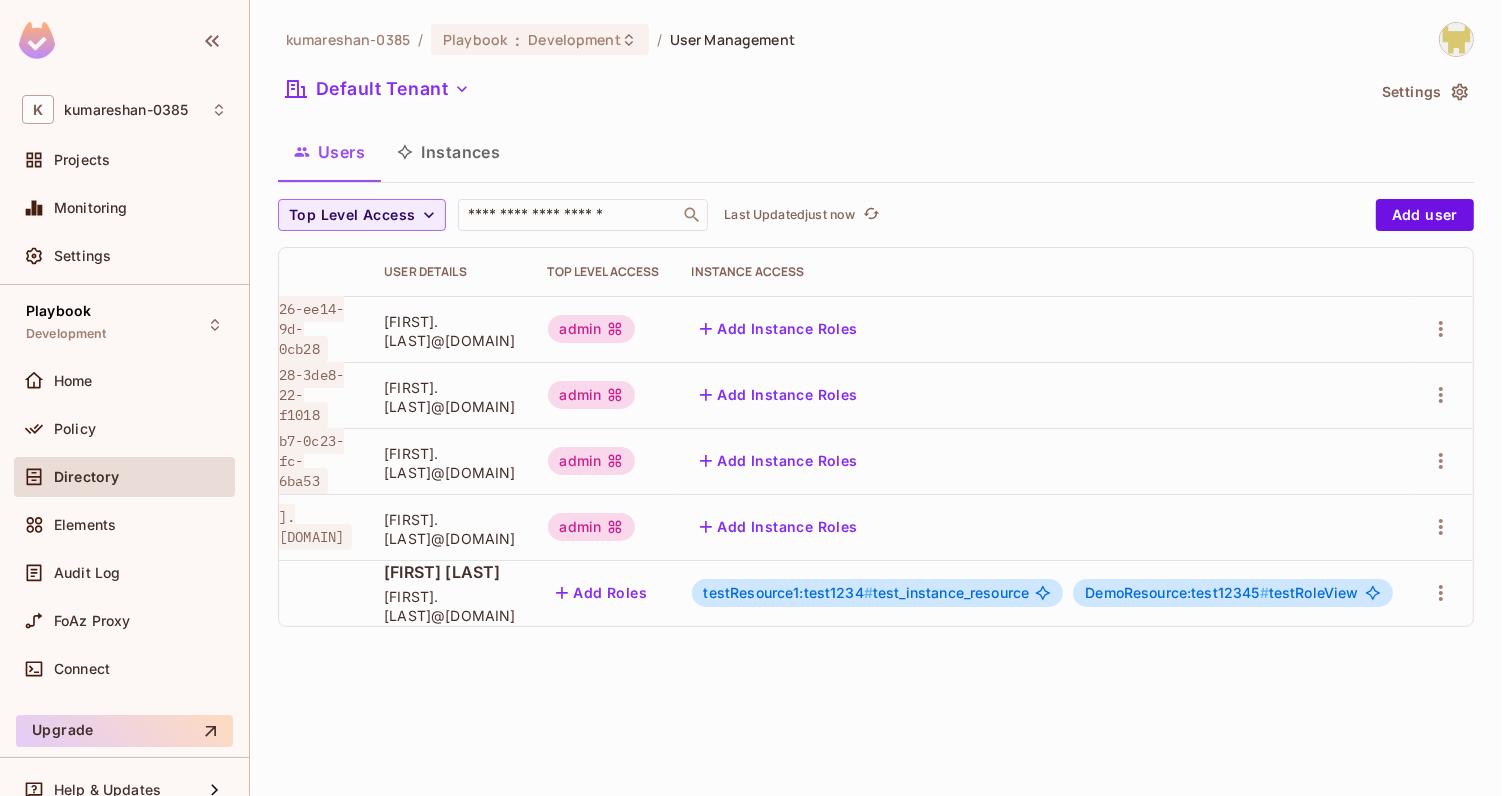 scroll, scrollTop: 0, scrollLeft: 0, axis: both 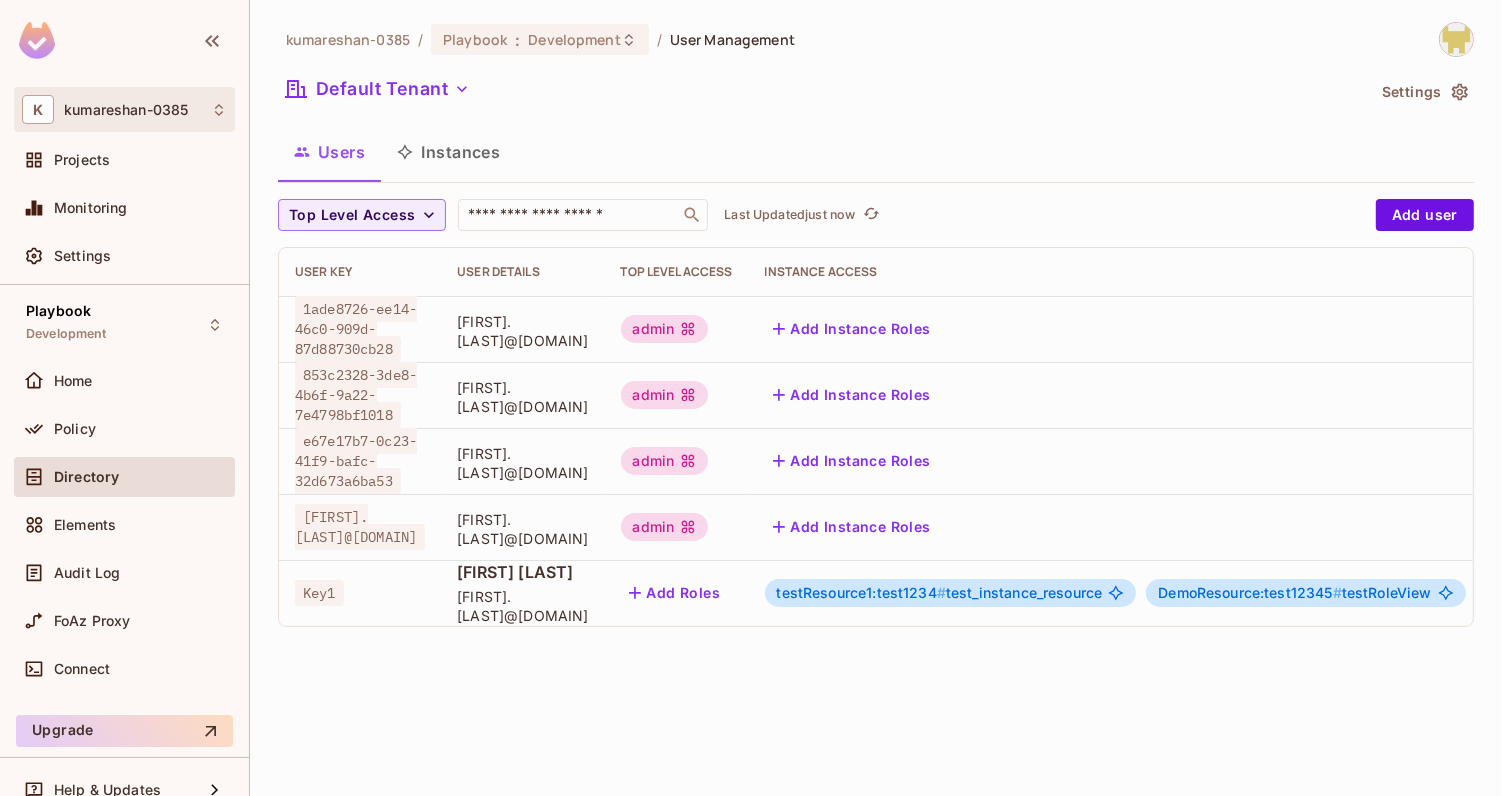 click on "[USERNAME] / [USERNAME]" at bounding box center [124, 109] 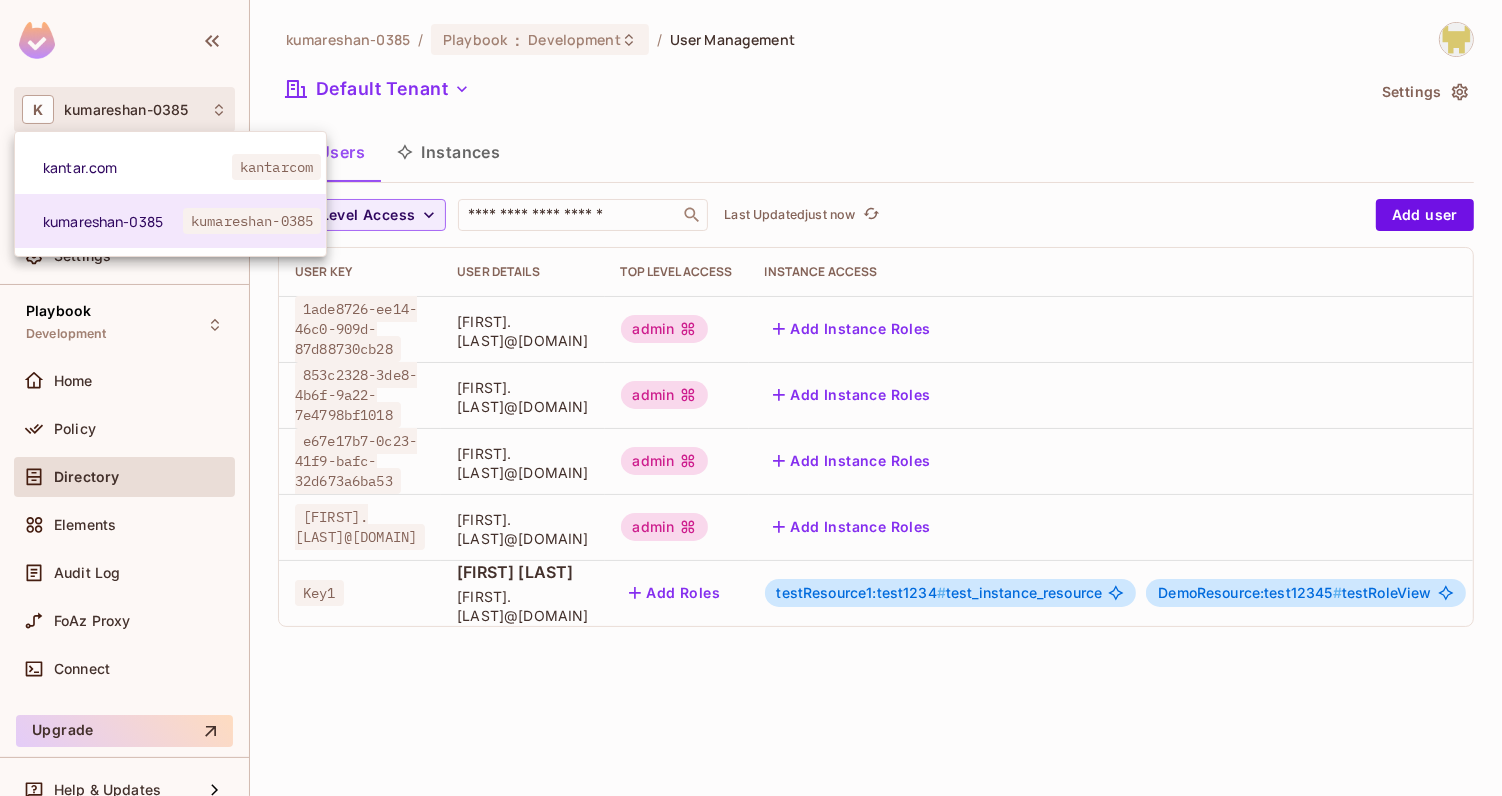 click at bounding box center [751, 398] 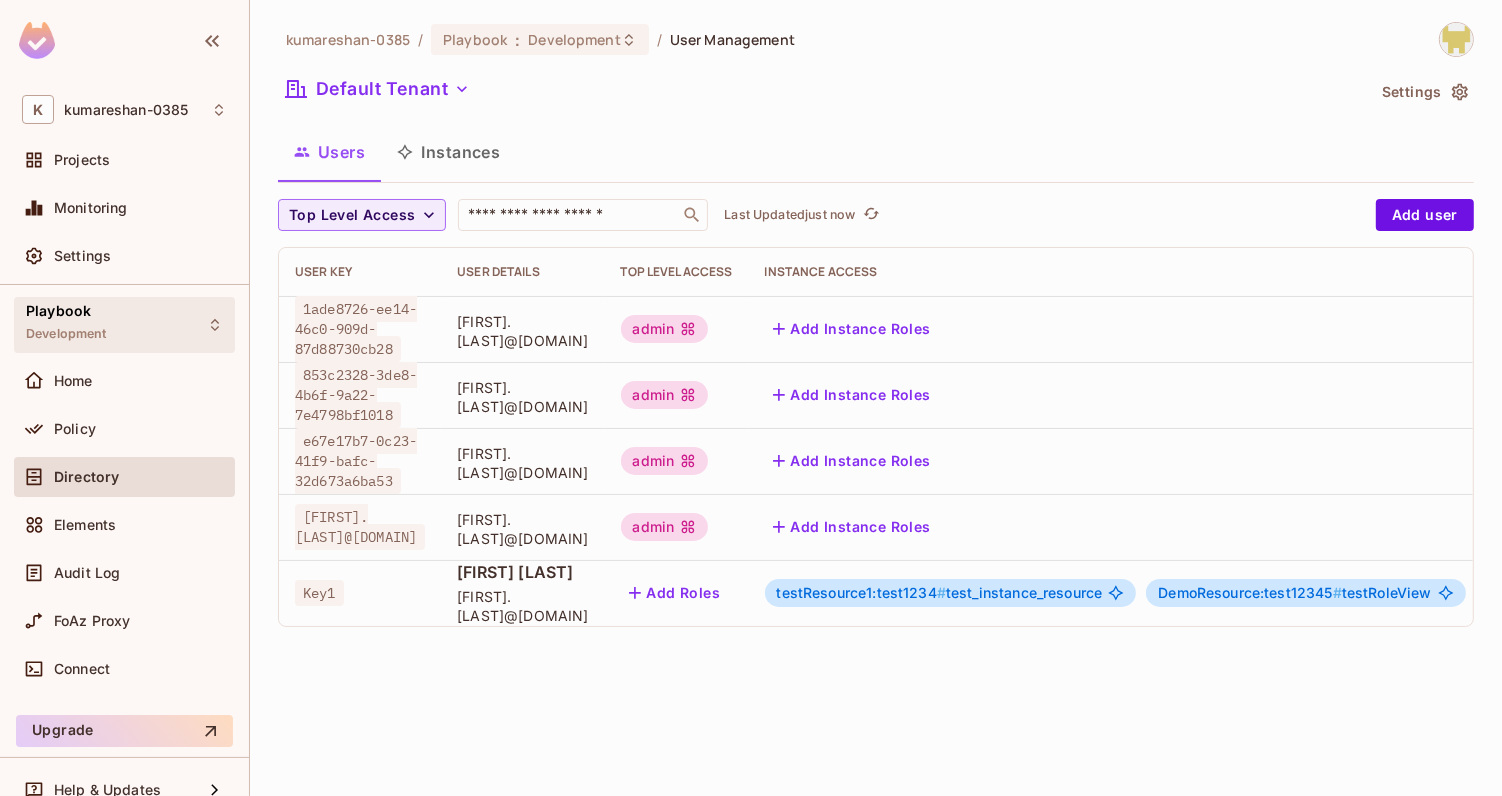 click on "Playbook Development" at bounding box center (124, 324) 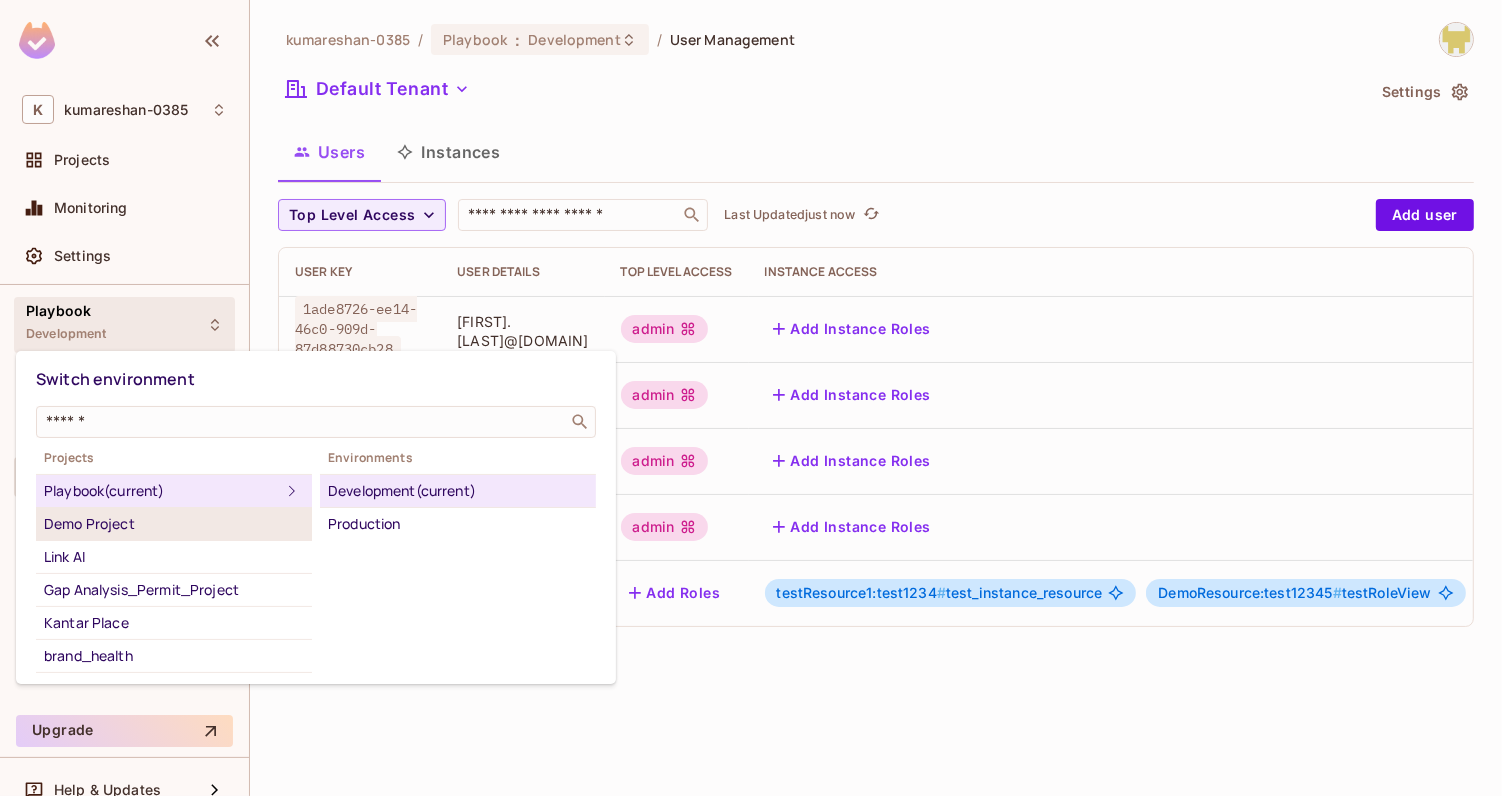 click on "Demo Project" at bounding box center [174, 524] 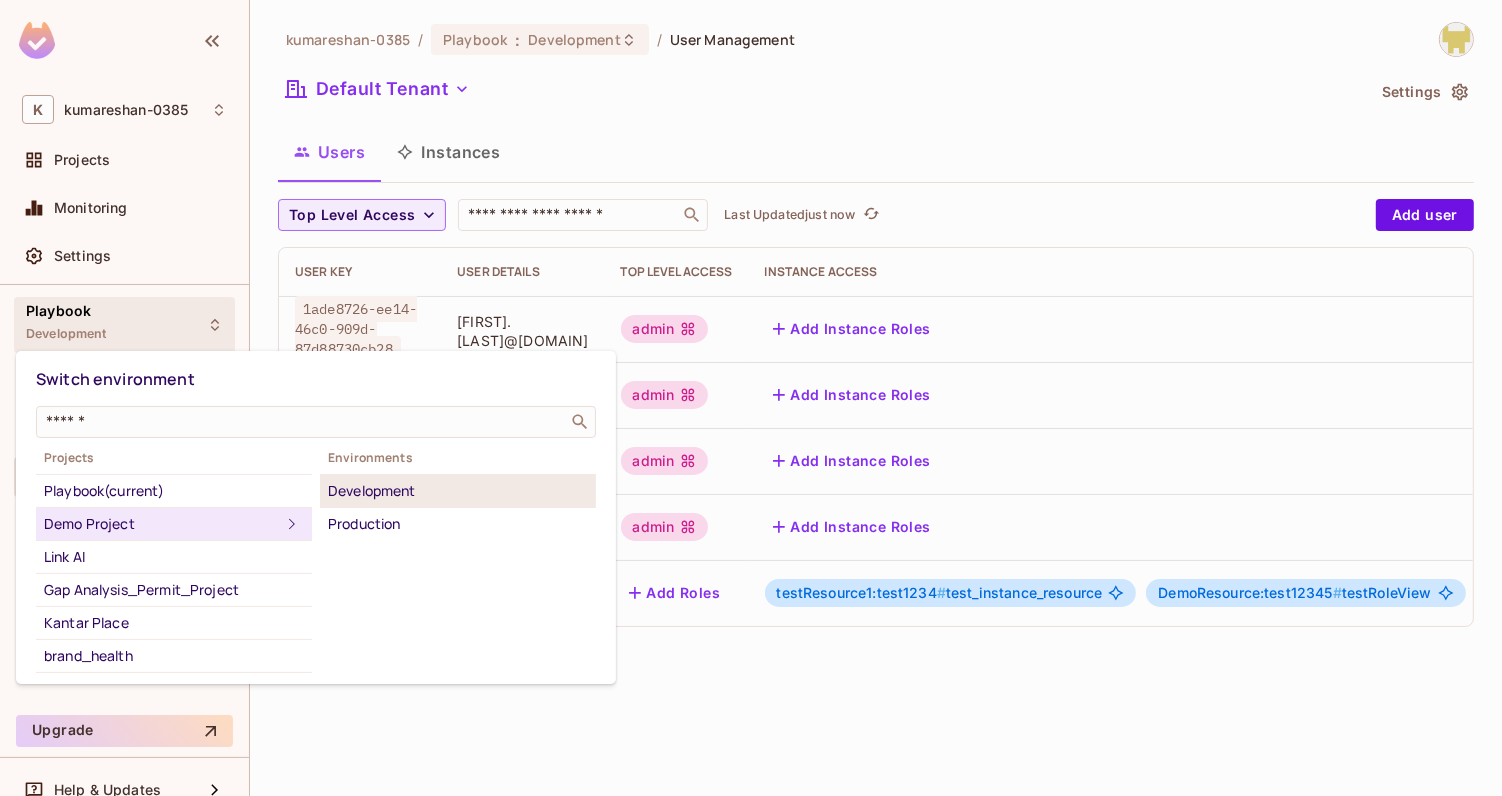 click on "Development" at bounding box center (458, 491) 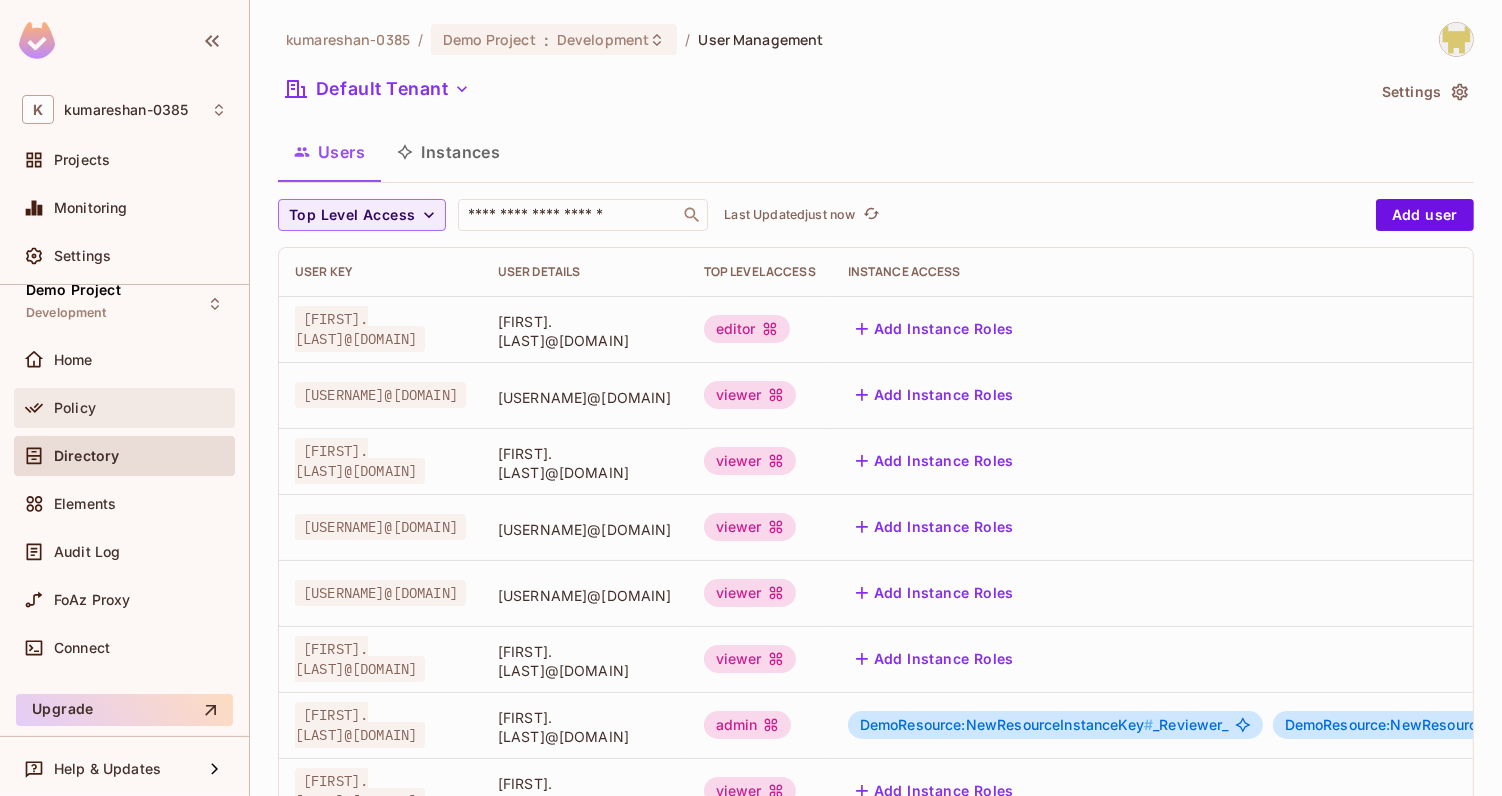 scroll, scrollTop: 22, scrollLeft: 0, axis: vertical 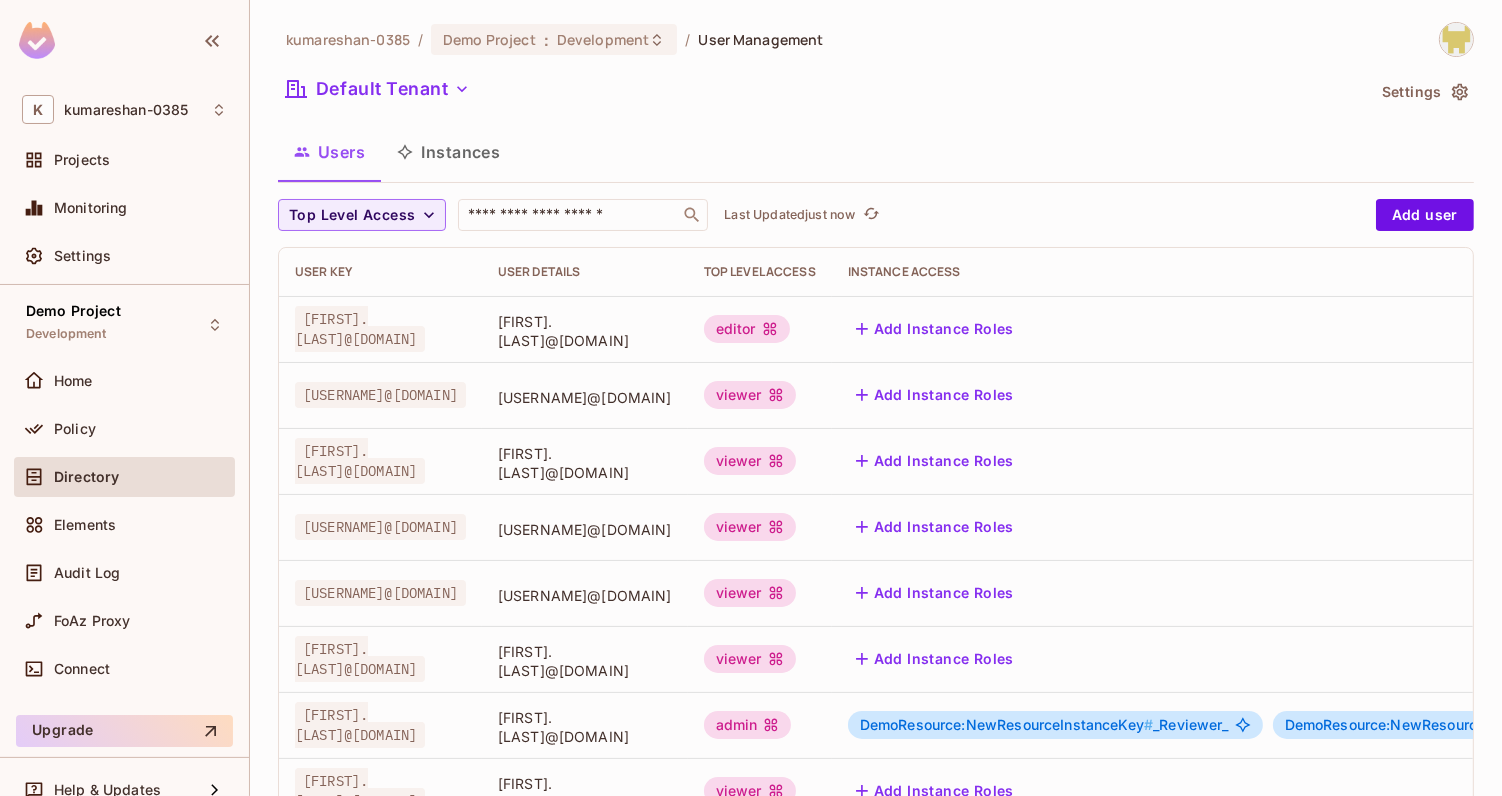 click on "Default Tenant" at bounding box center (821, 92) 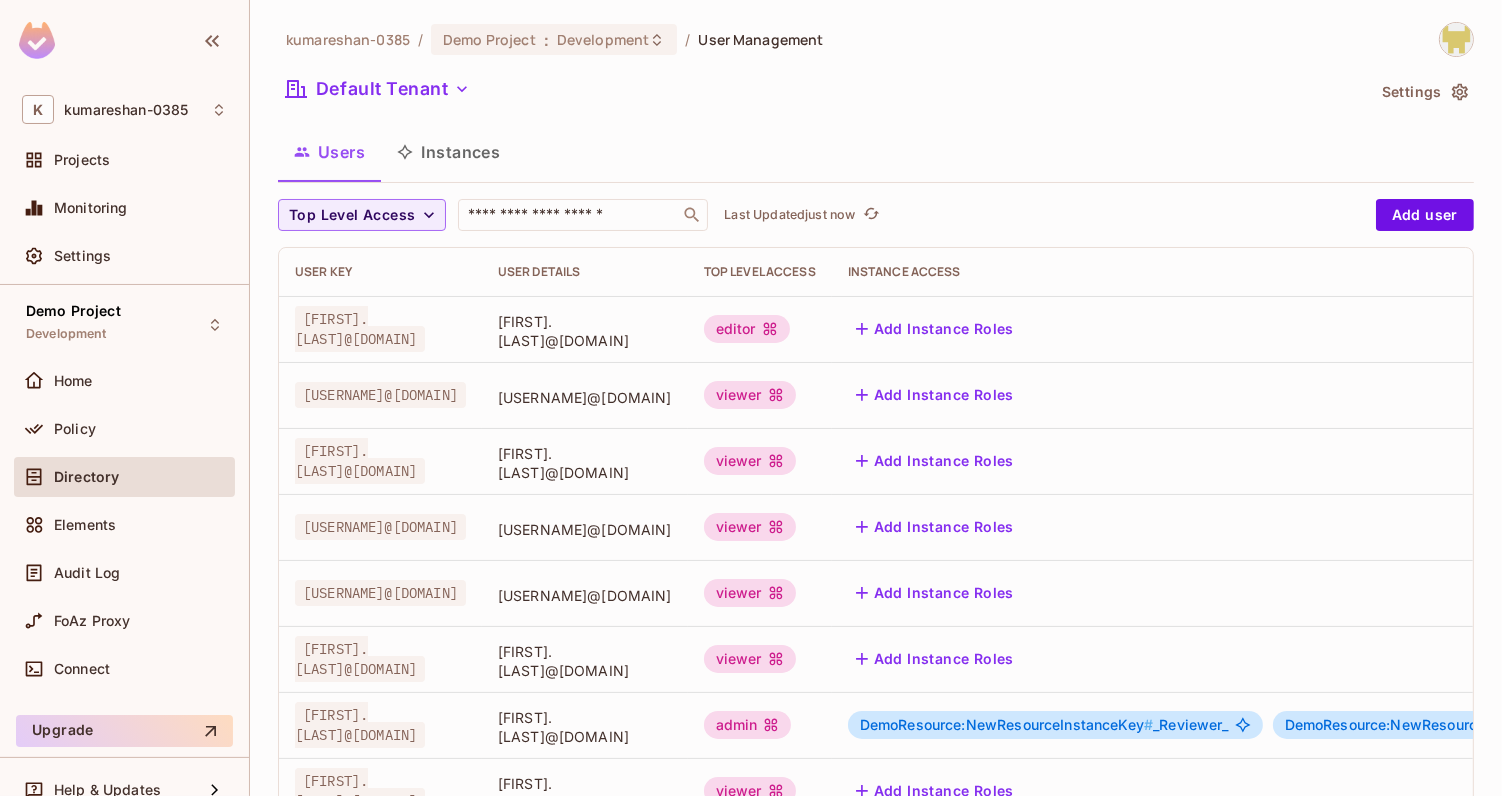 click on "Default Tenant" at bounding box center [821, 92] 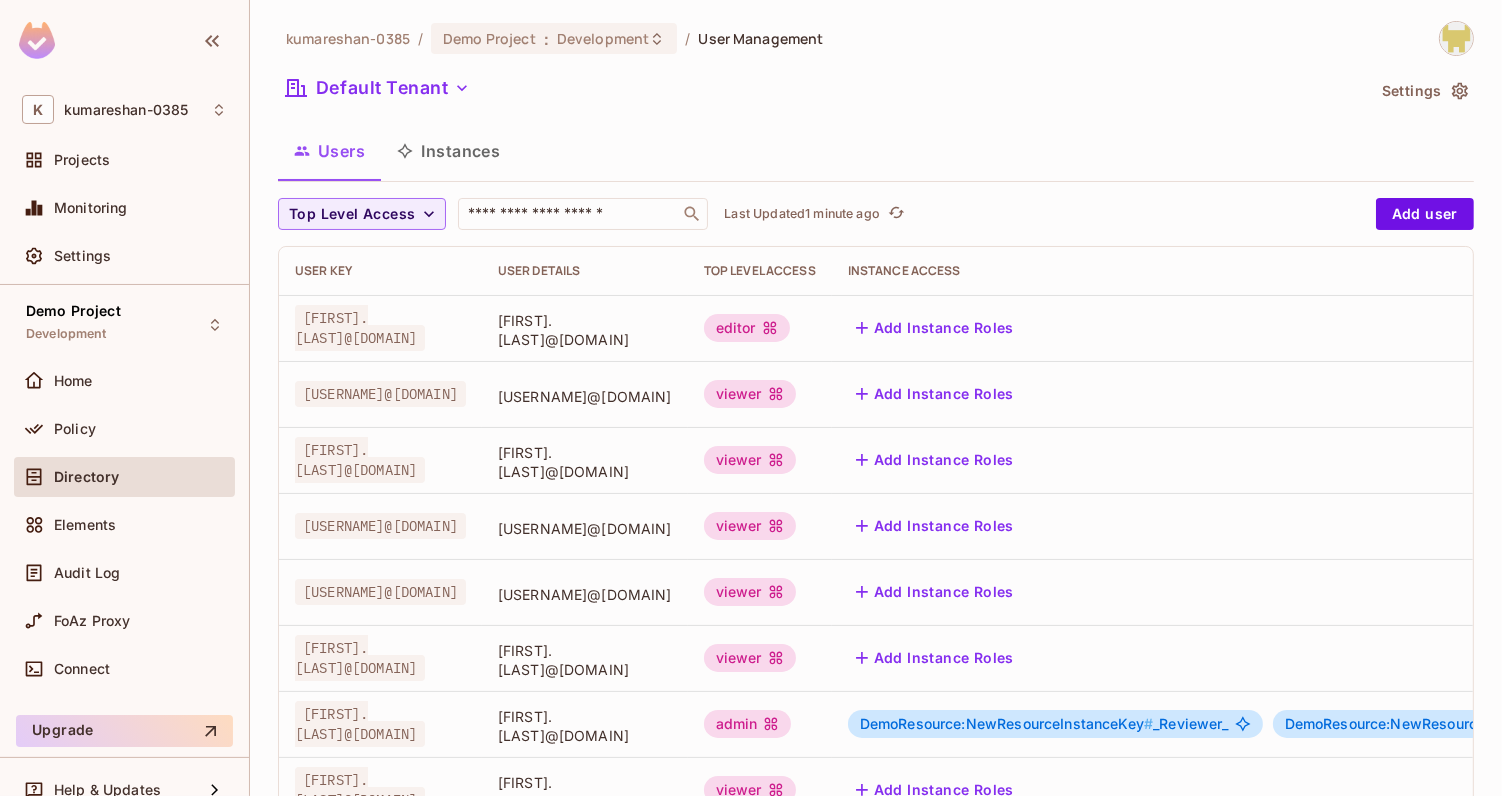 scroll, scrollTop: 0, scrollLeft: 0, axis: both 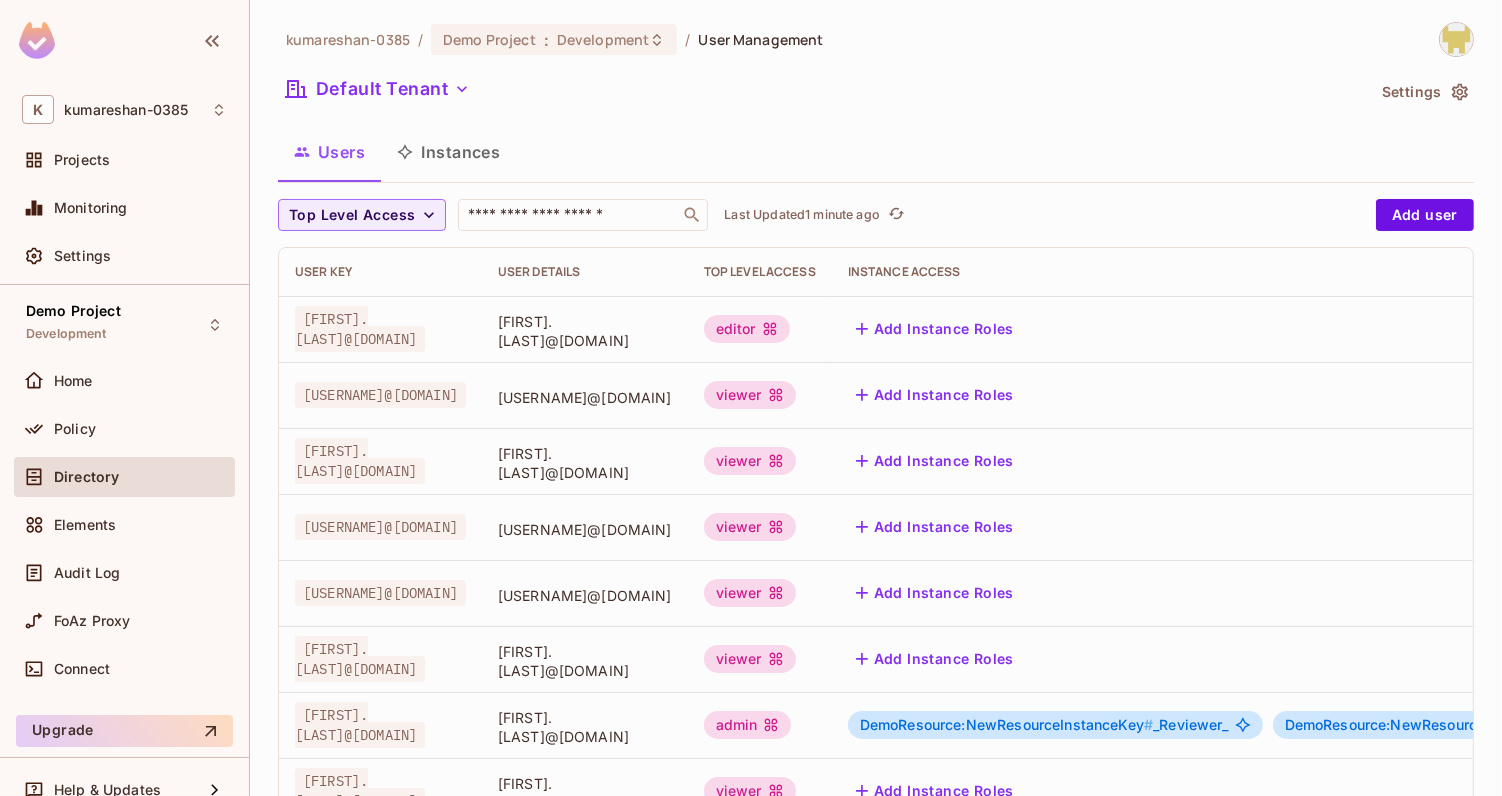 click on "[FIRST].[LAST]@[DOMAIN]" at bounding box center (585, 463) 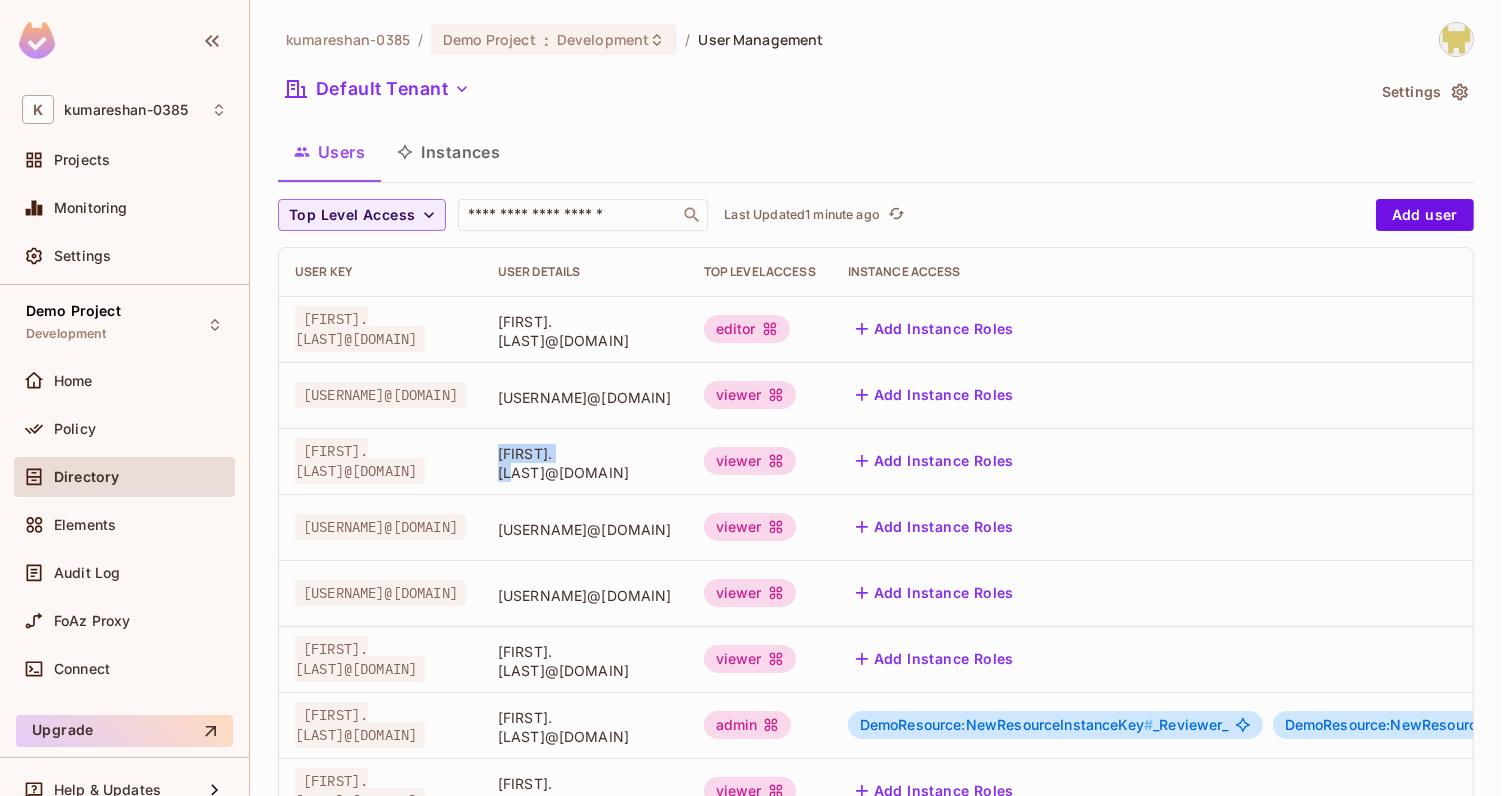 click on "[FIRST].[LAST]@[DOMAIN]" at bounding box center [585, 463] 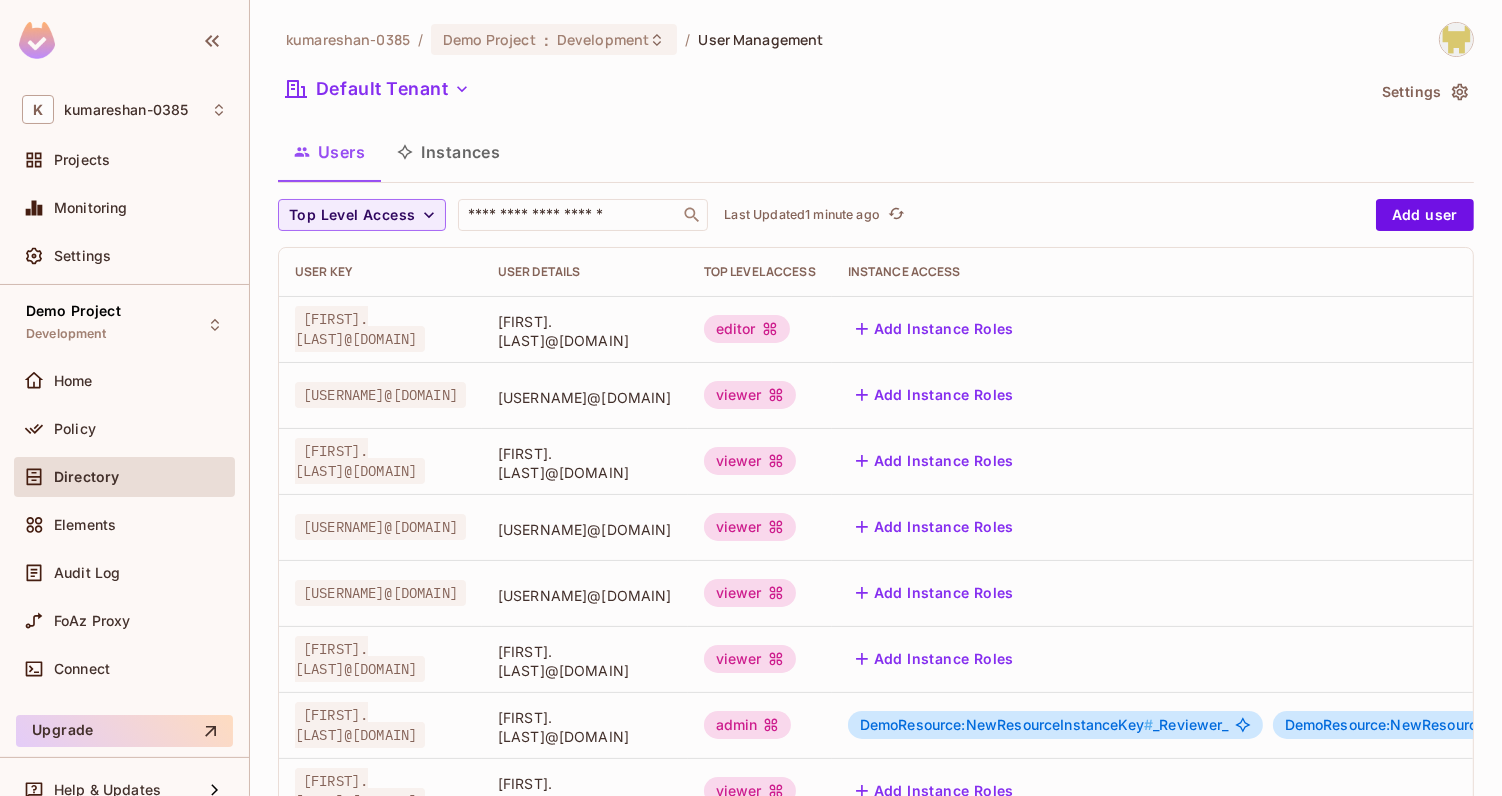 click on "[FIRST].[LAST]@[DOMAIN]" at bounding box center [585, 463] 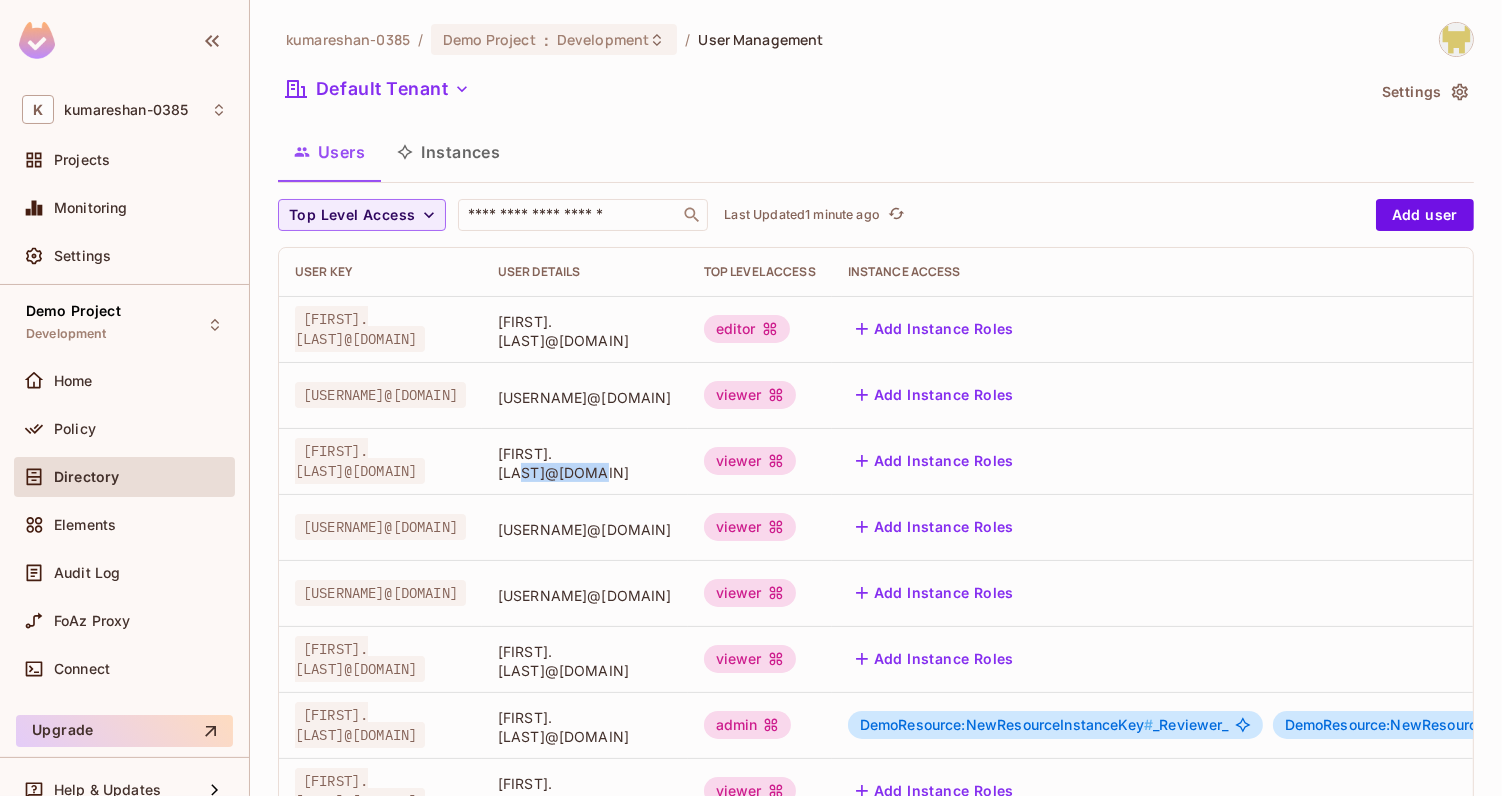 click on "[FIRST].[LAST]@[DOMAIN]" at bounding box center (585, 463) 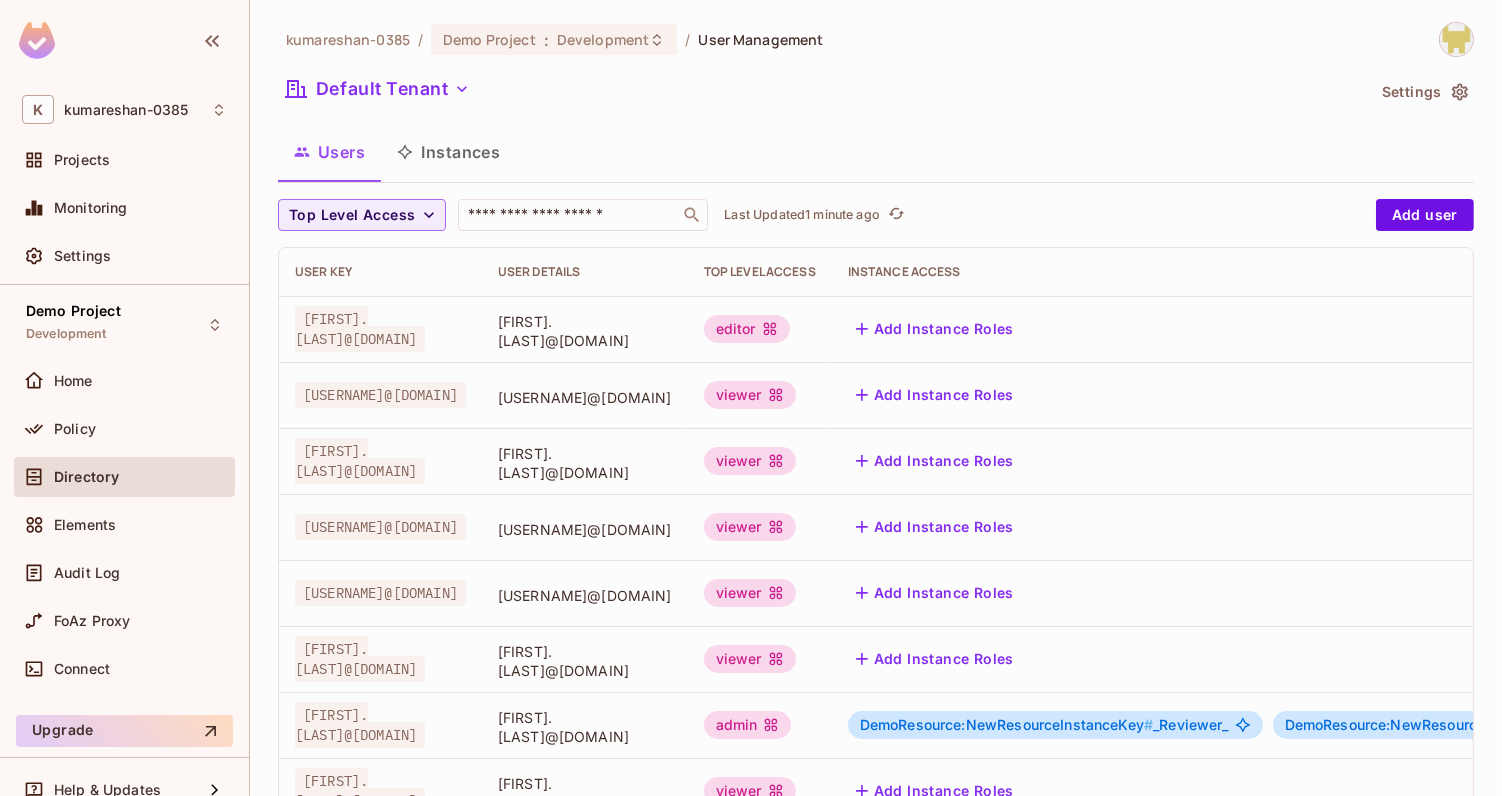 click on "[FIRST].[LAST]@[DOMAIN]" at bounding box center [585, 461] 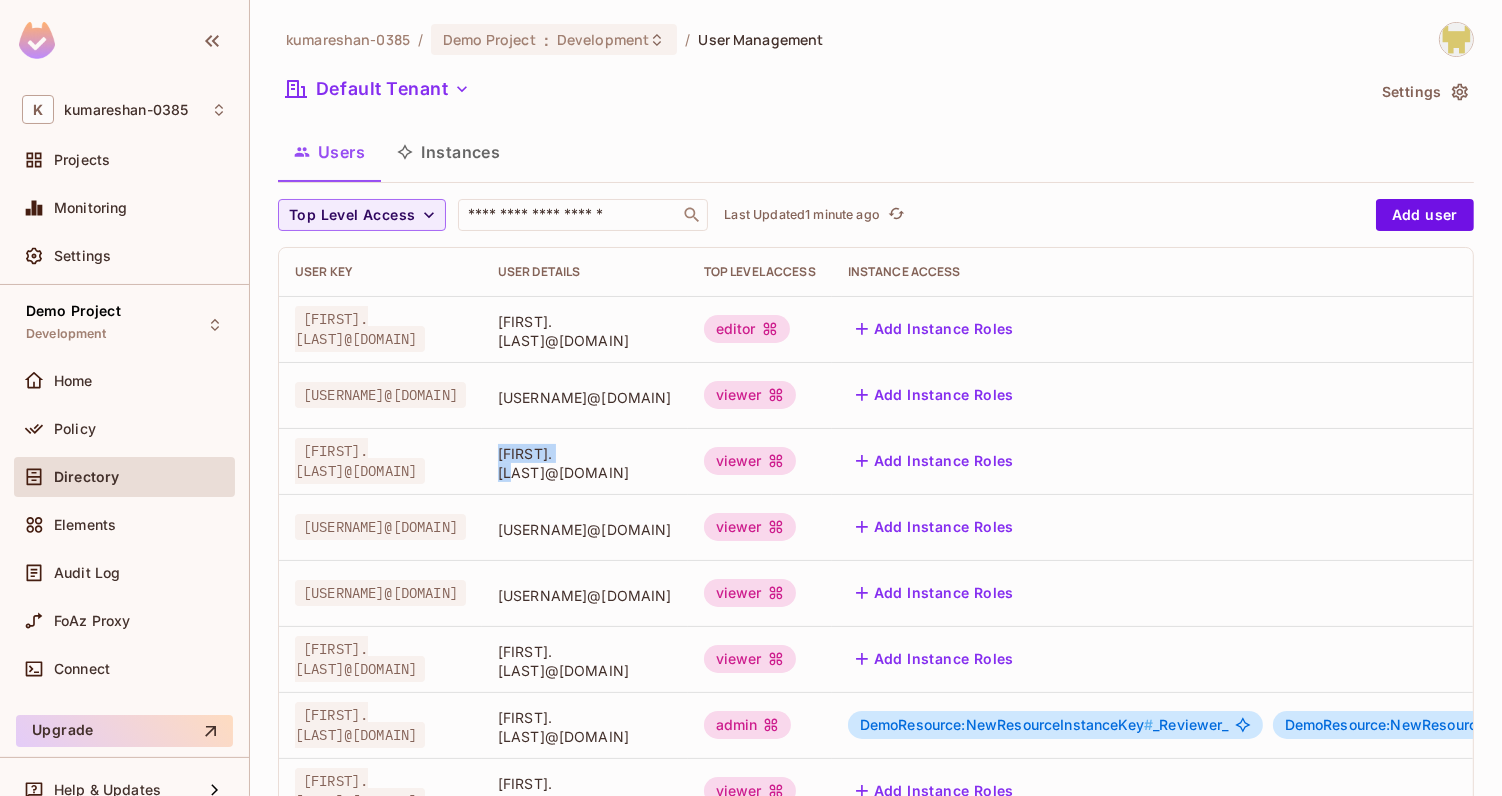 click on "[FIRST].[LAST]@[DOMAIN]" at bounding box center [585, 461] 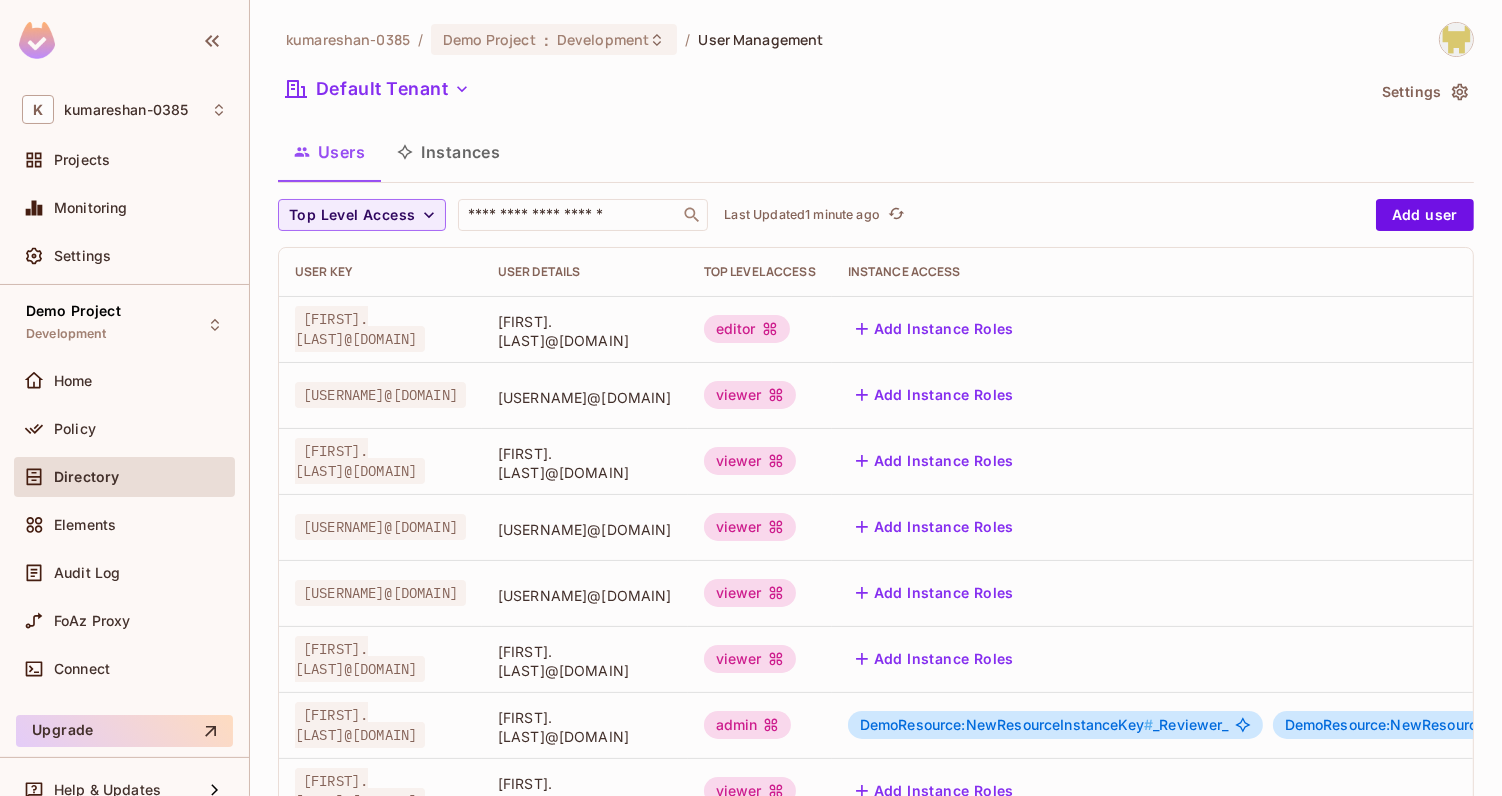 click on "[FIRST].[LAST]@[DOMAIN]" at bounding box center [585, 461] 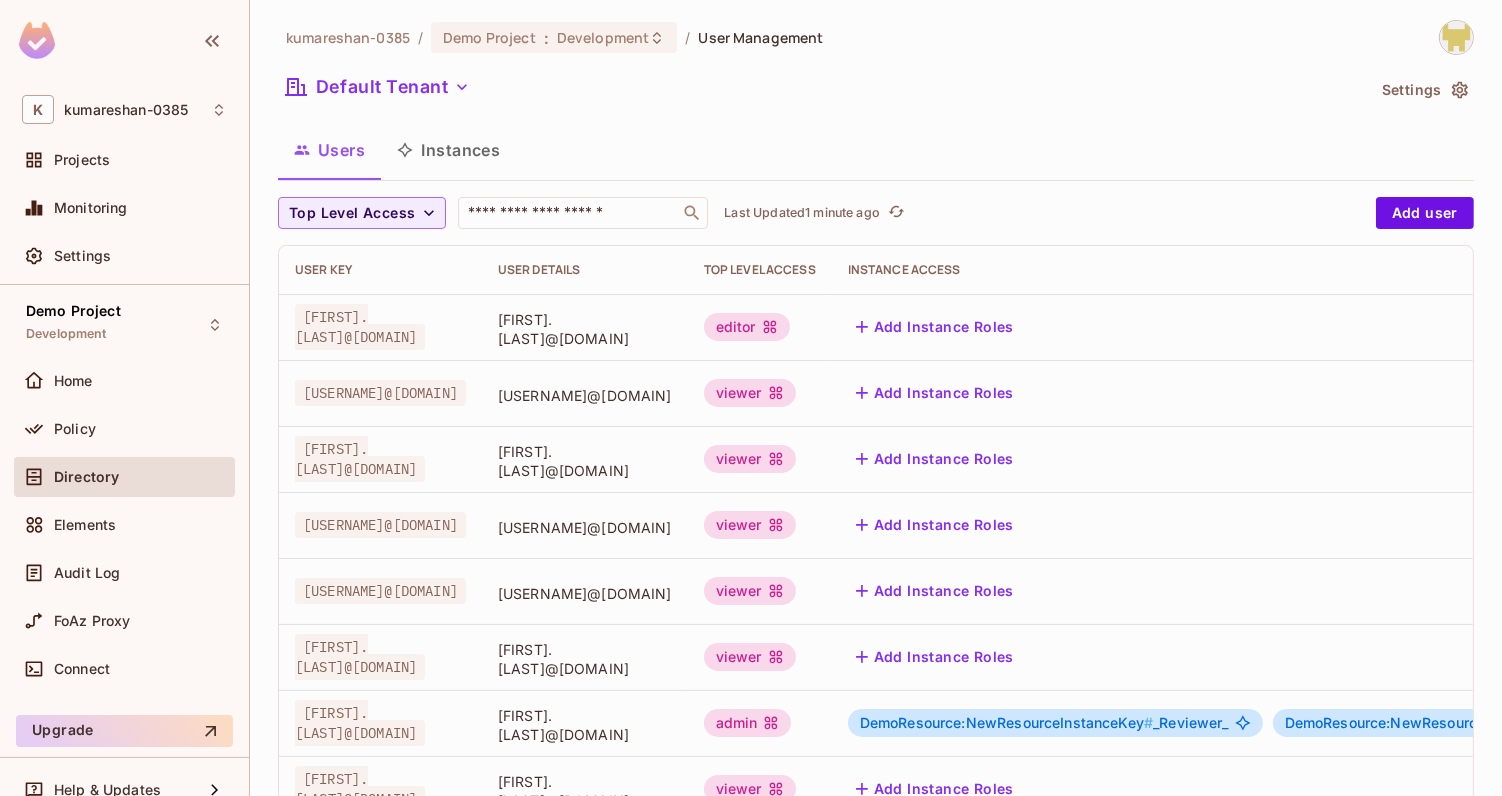 scroll, scrollTop: 0, scrollLeft: 0, axis: both 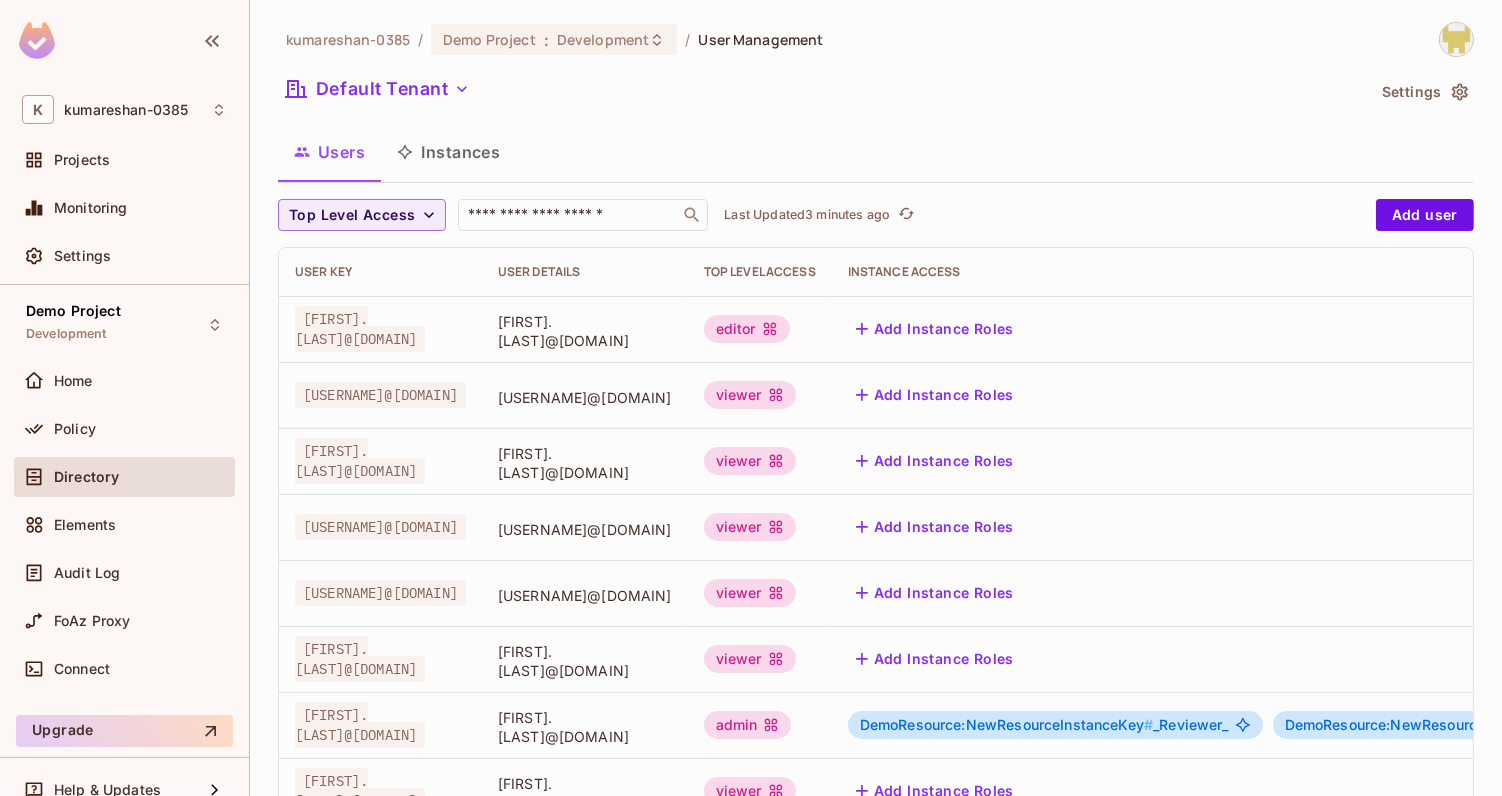 drag, startPoint x: 559, startPoint y: 124, endPoint x: 406, endPoint y: 161, distance: 157.4103 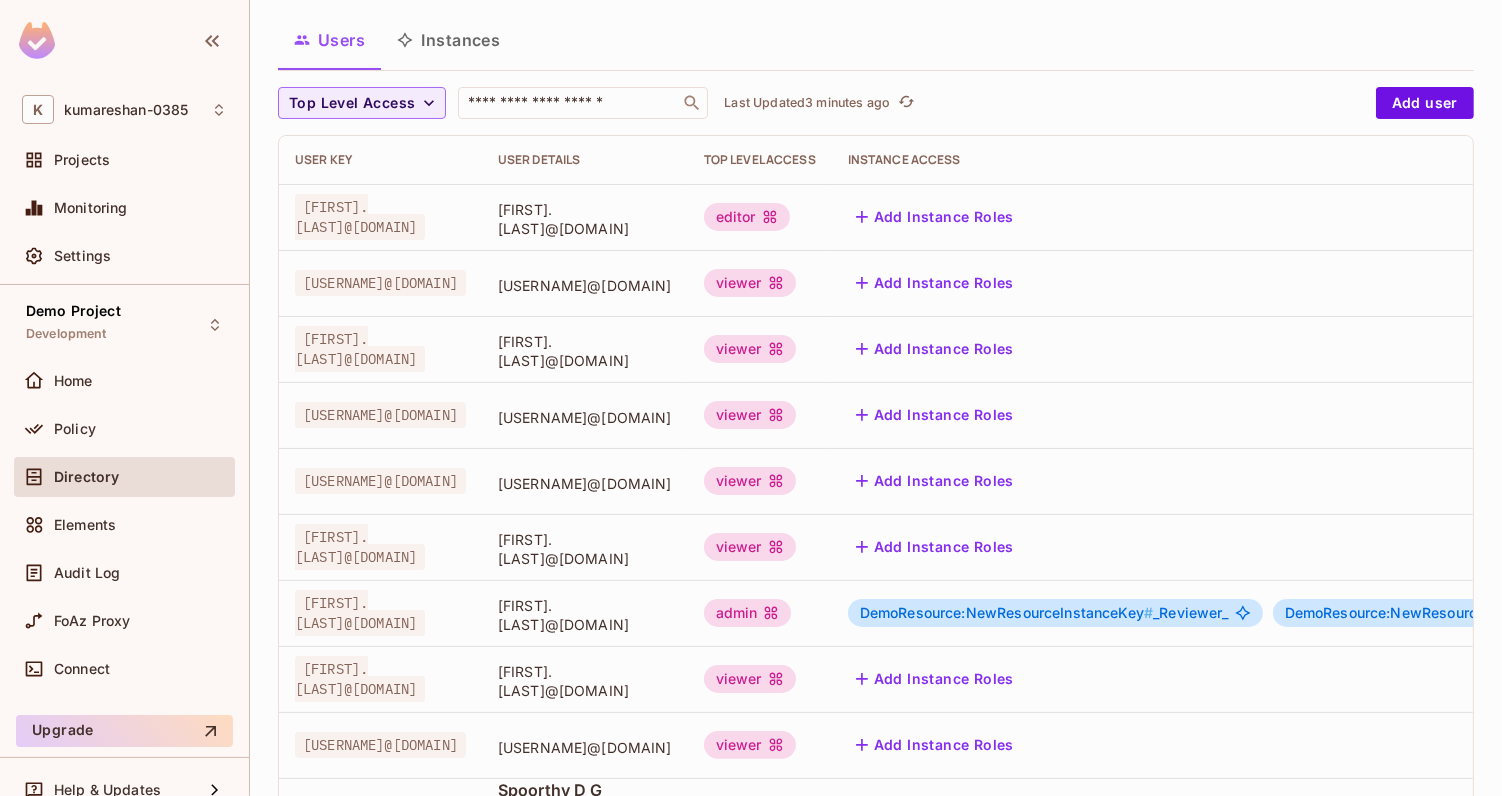scroll, scrollTop: 113, scrollLeft: 0, axis: vertical 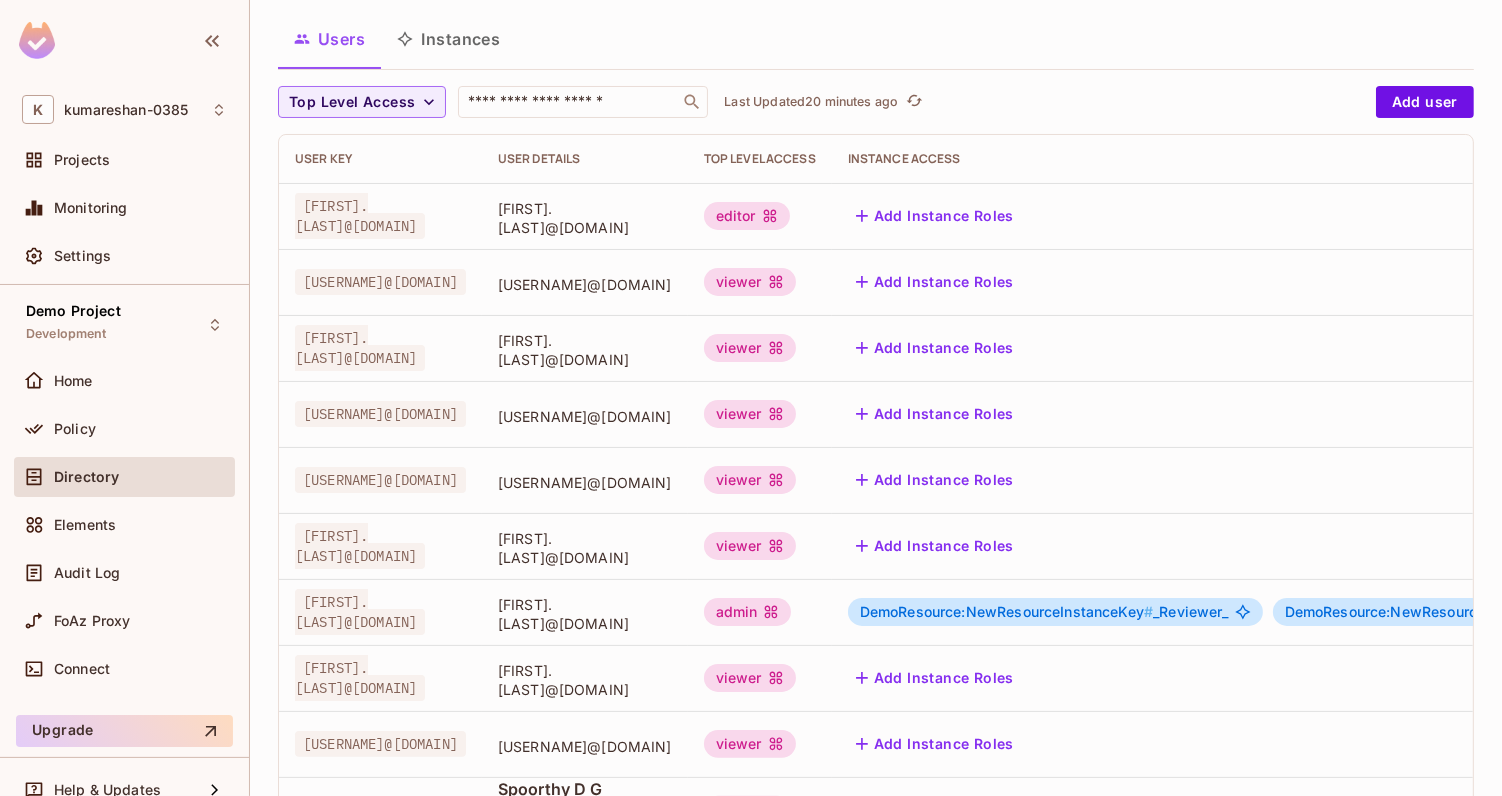 click on "Users Instances" at bounding box center [876, 39] 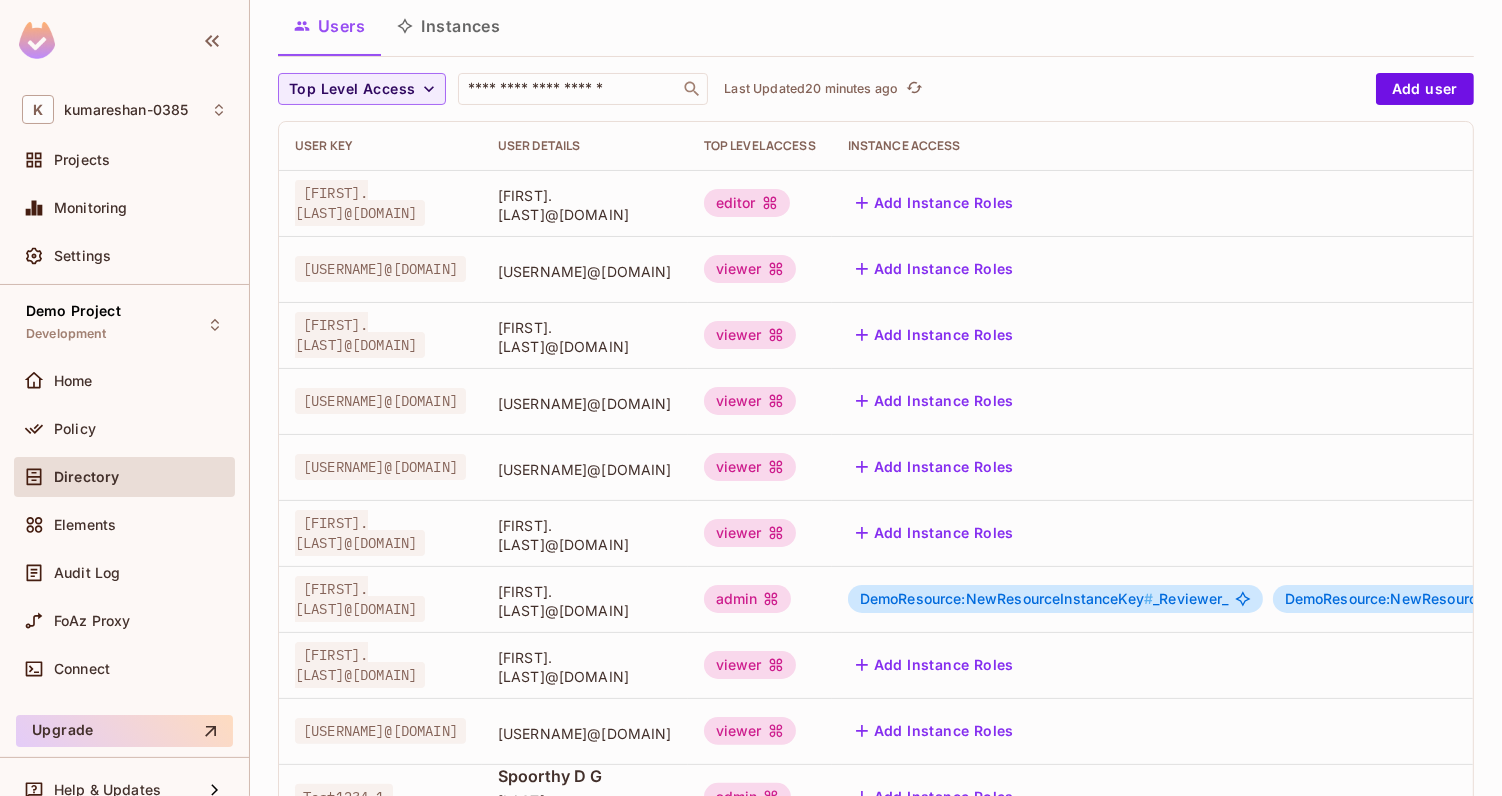 scroll, scrollTop: 0, scrollLeft: 0, axis: both 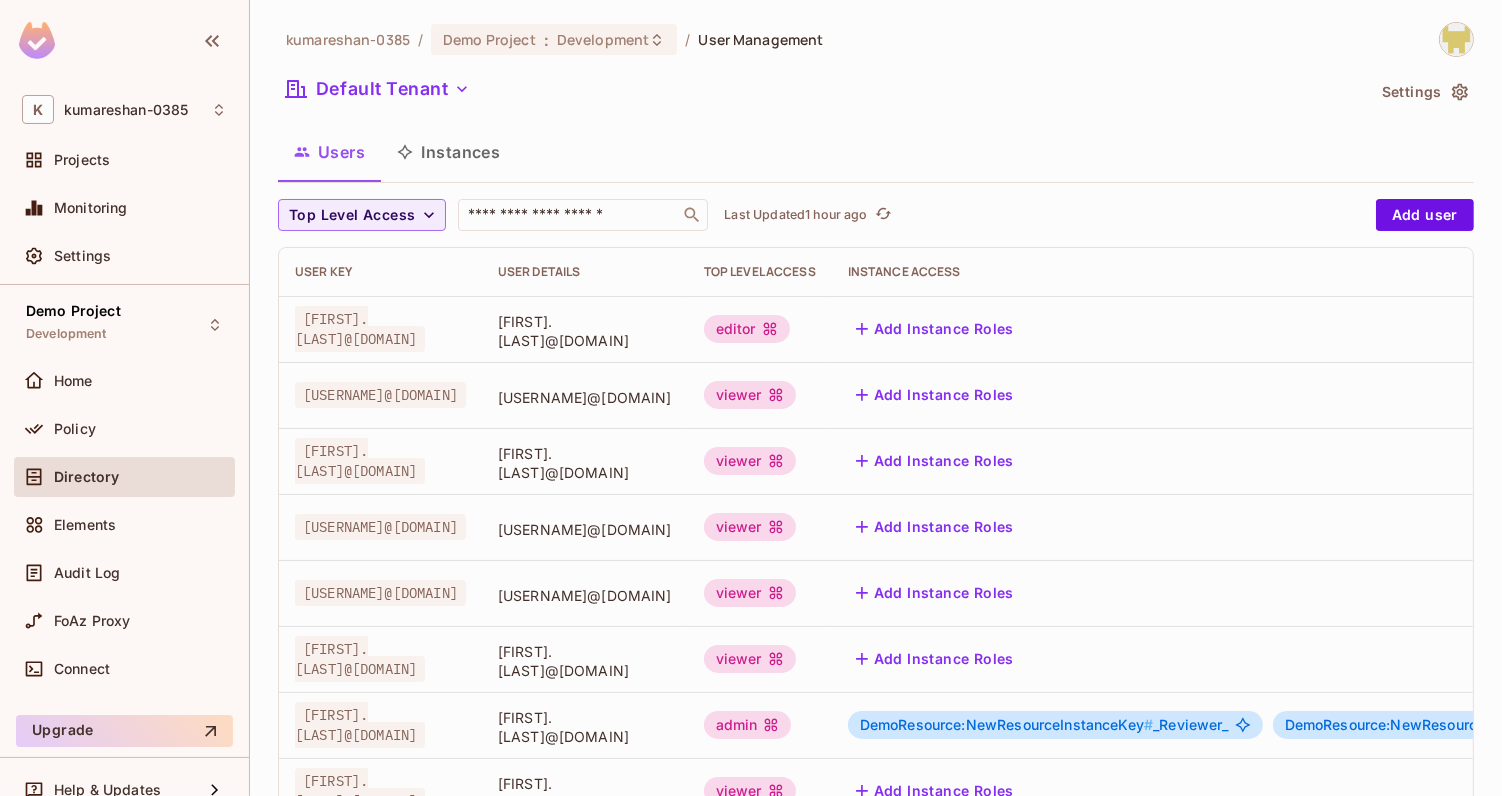 click on "Users Instances" at bounding box center [876, 152] 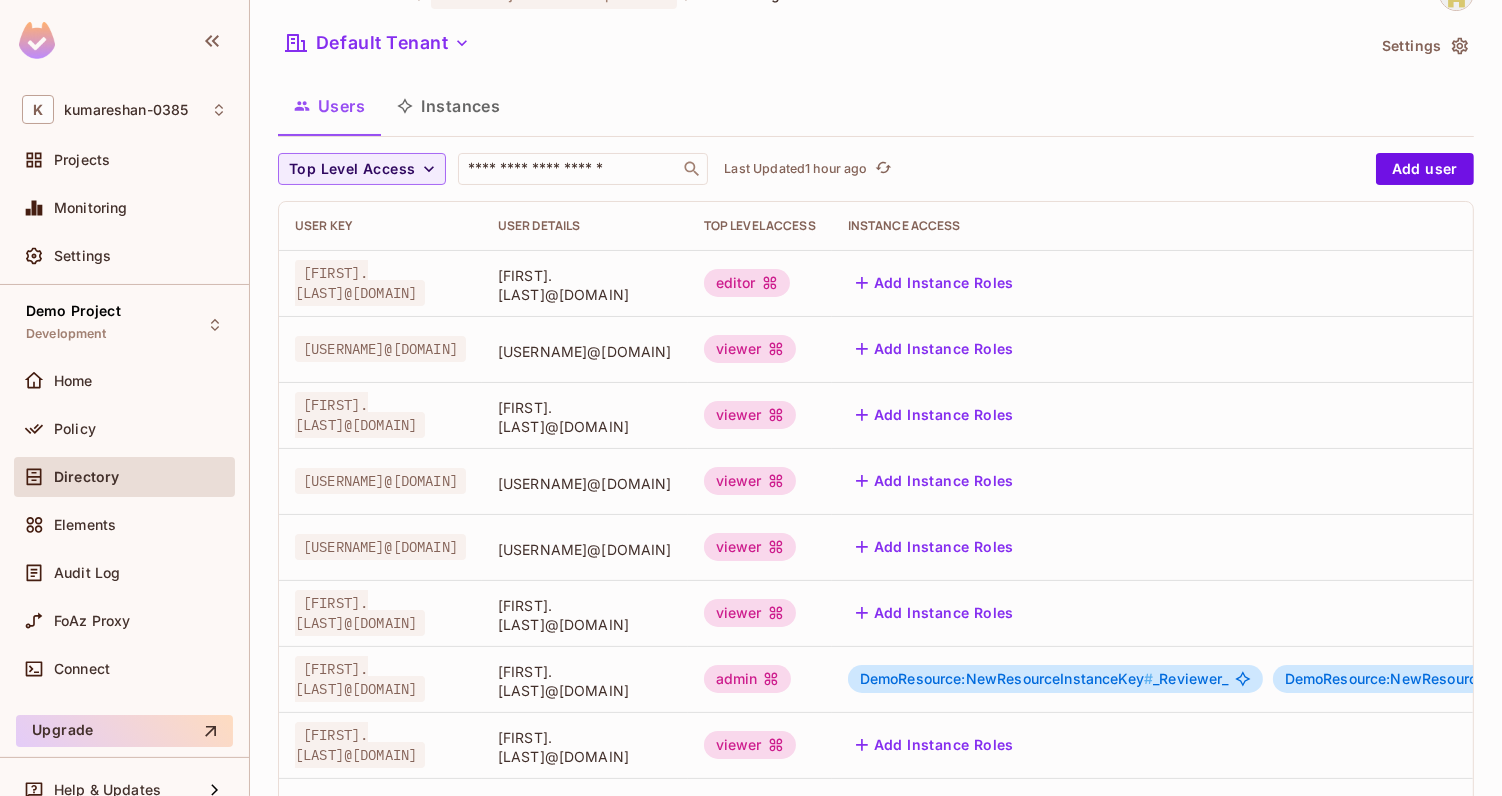 scroll, scrollTop: 0, scrollLeft: 0, axis: both 